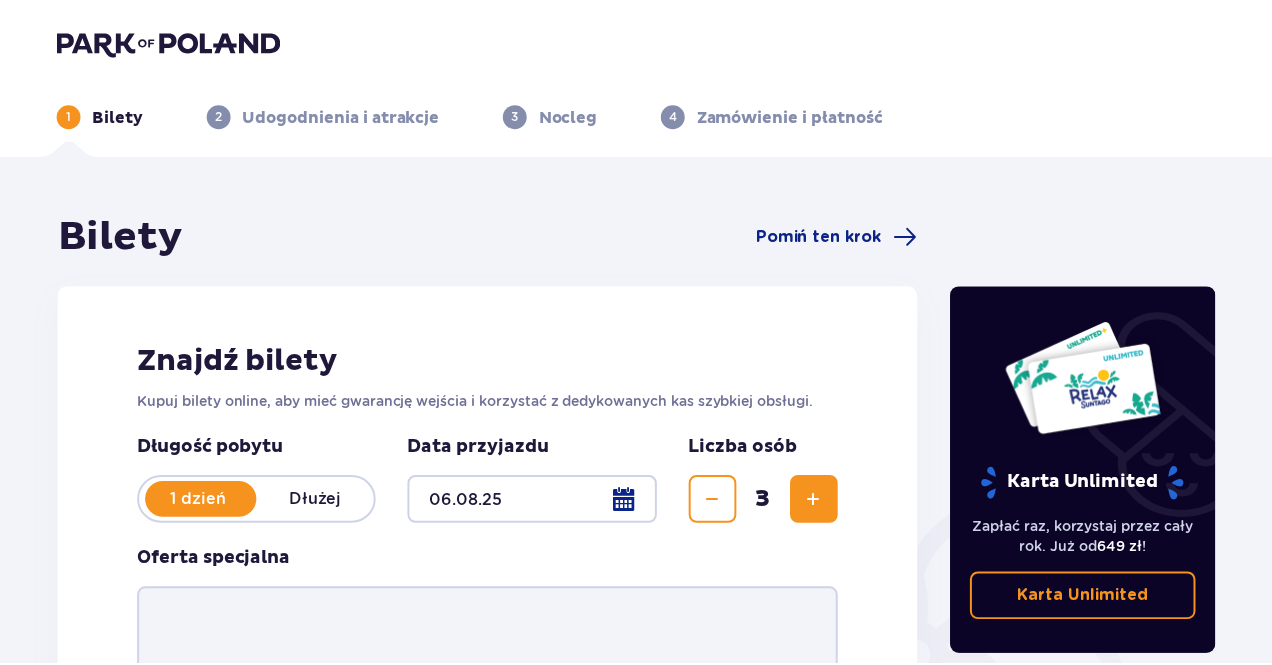 scroll, scrollTop: 0, scrollLeft: 0, axis: both 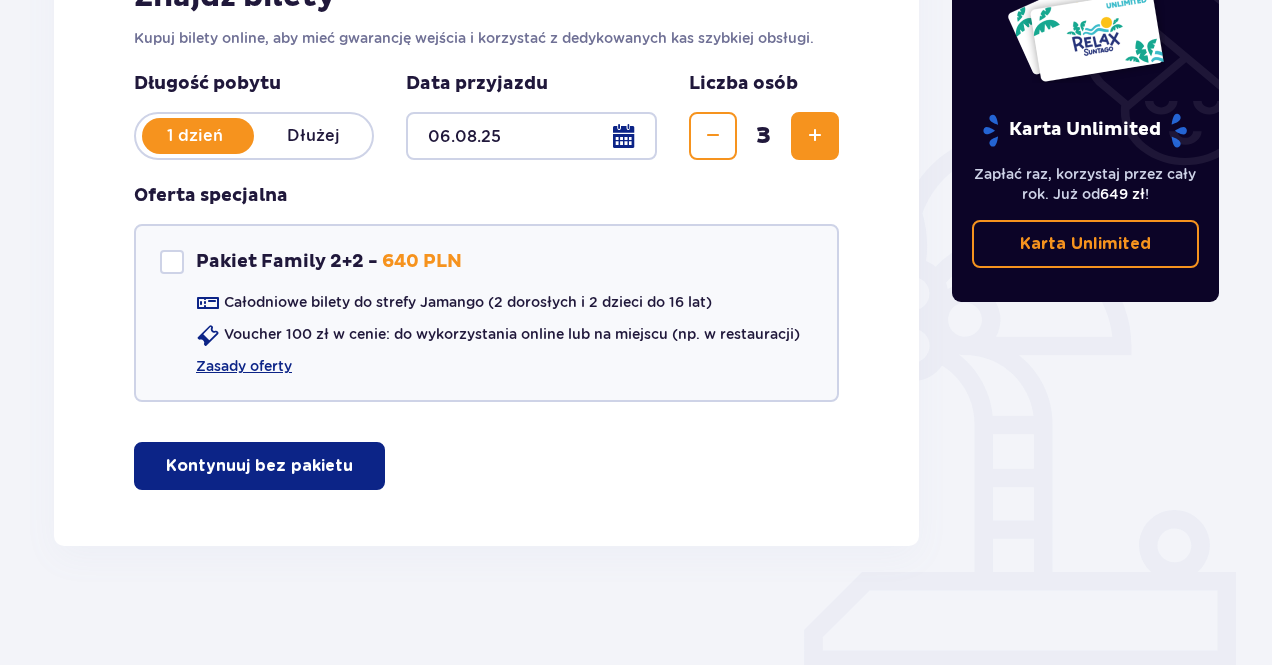 click on "Kontynuuj bez pakietu" at bounding box center (259, 466) 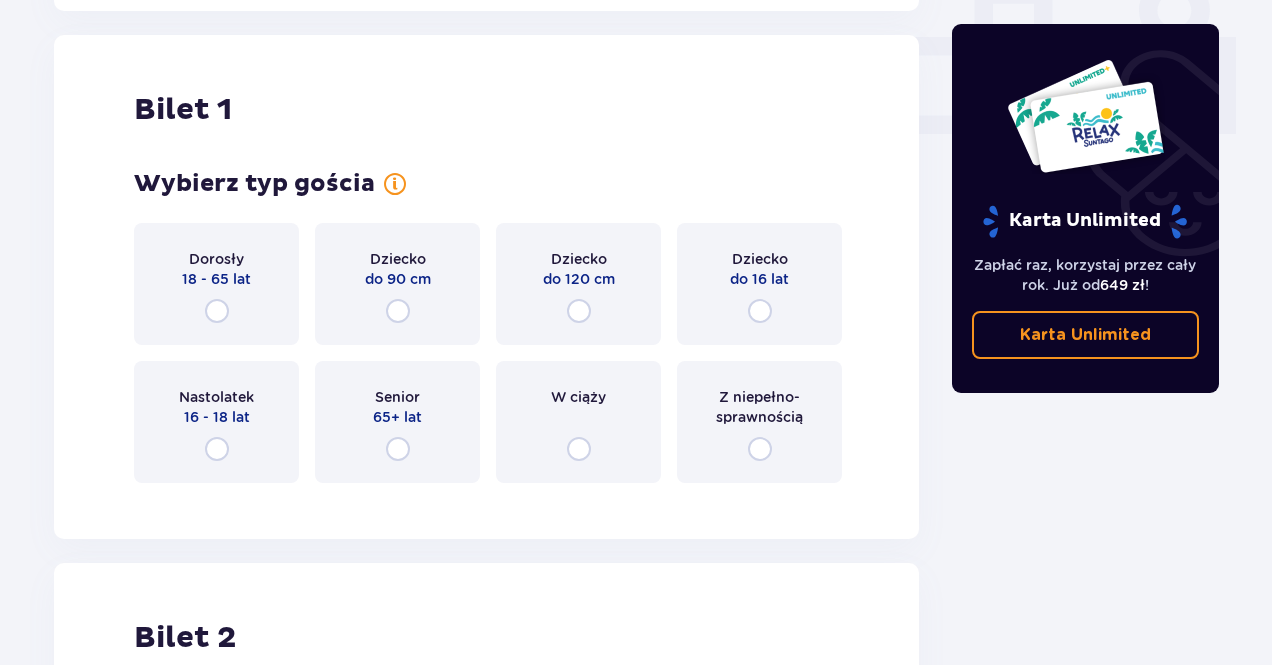 scroll, scrollTop: 910, scrollLeft: 0, axis: vertical 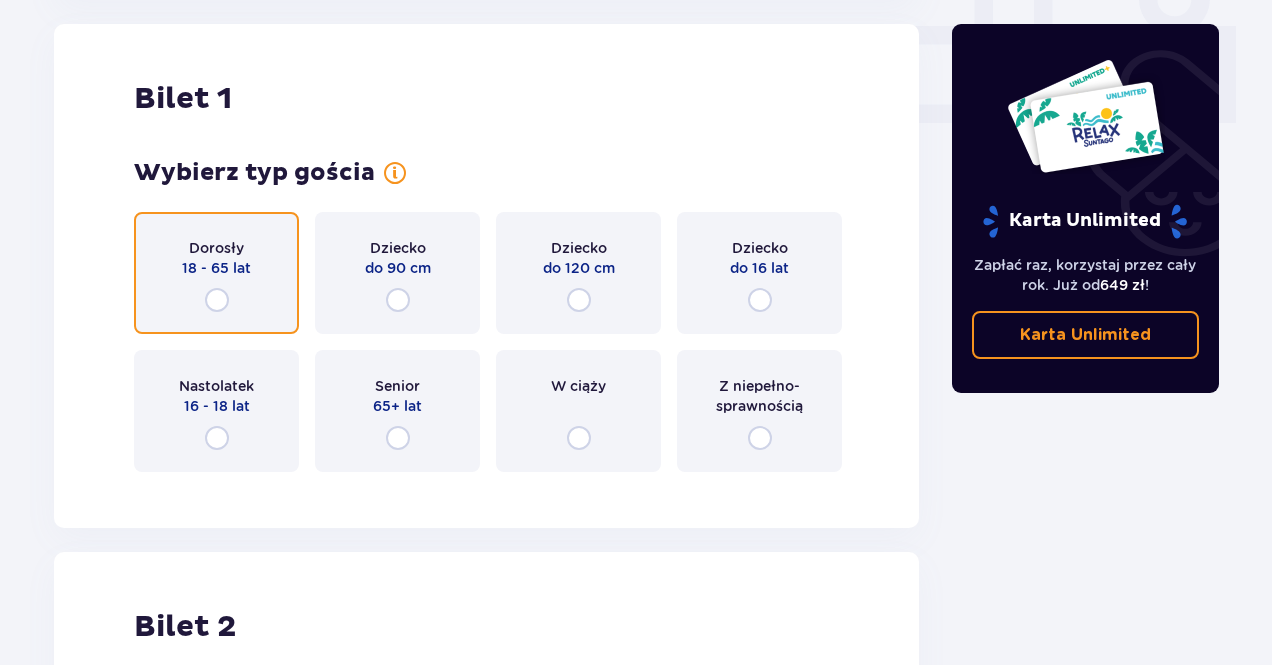 click at bounding box center (217, 300) 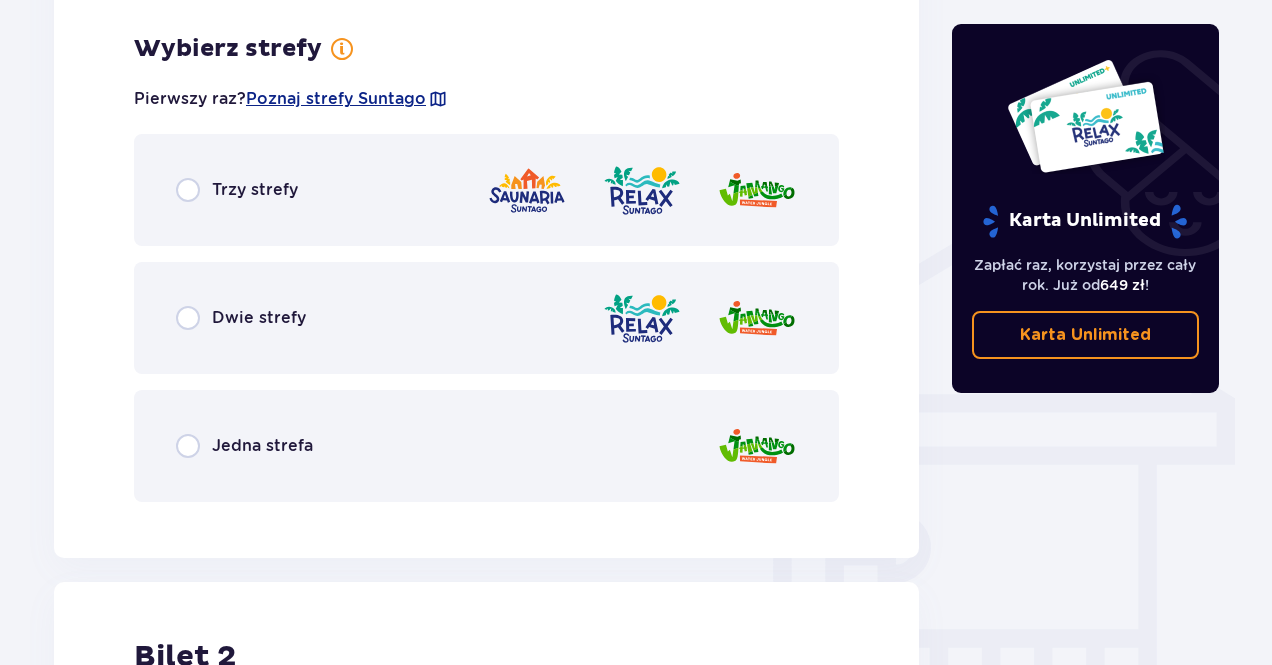 scroll, scrollTop: 1398, scrollLeft: 0, axis: vertical 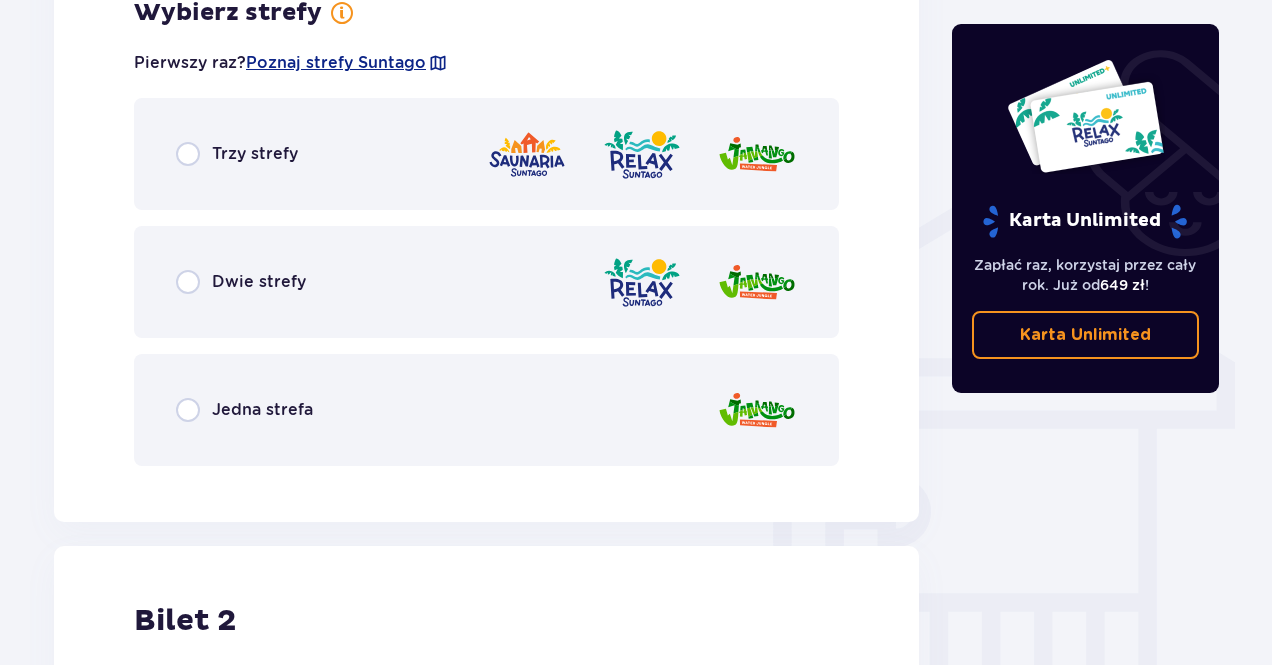 click on "Jedna strefa" at bounding box center [262, 410] 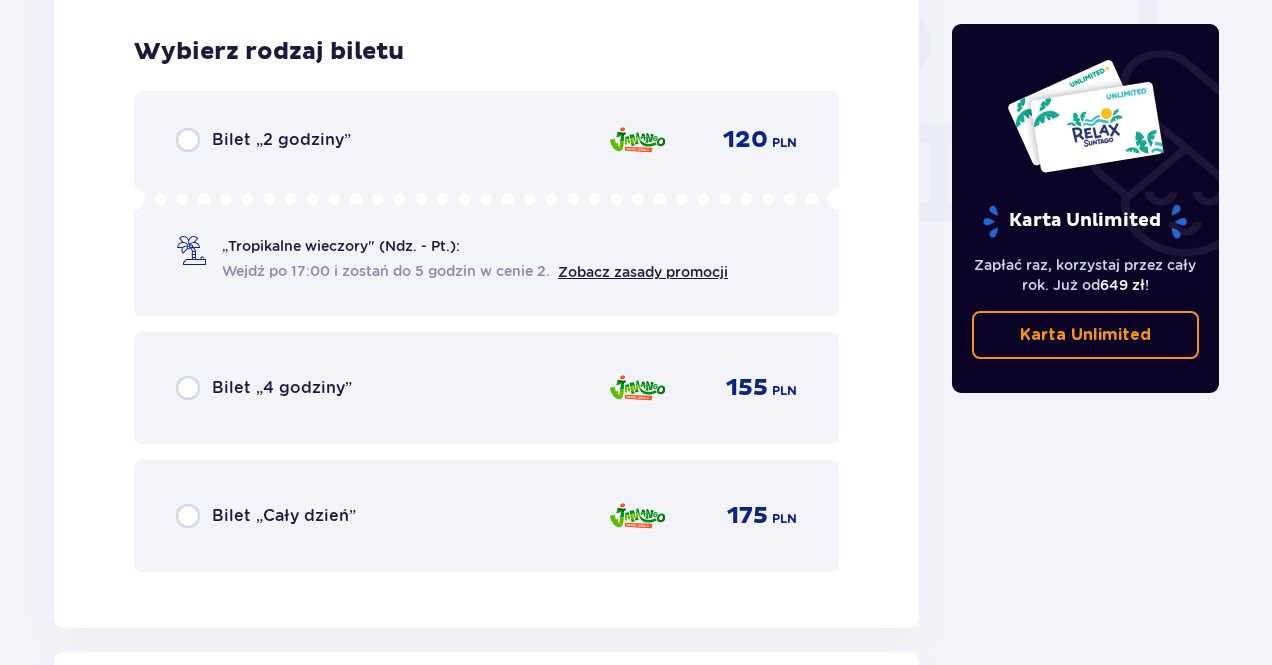 scroll, scrollTop: 1906, scrollLeft: 0, axis: vertical 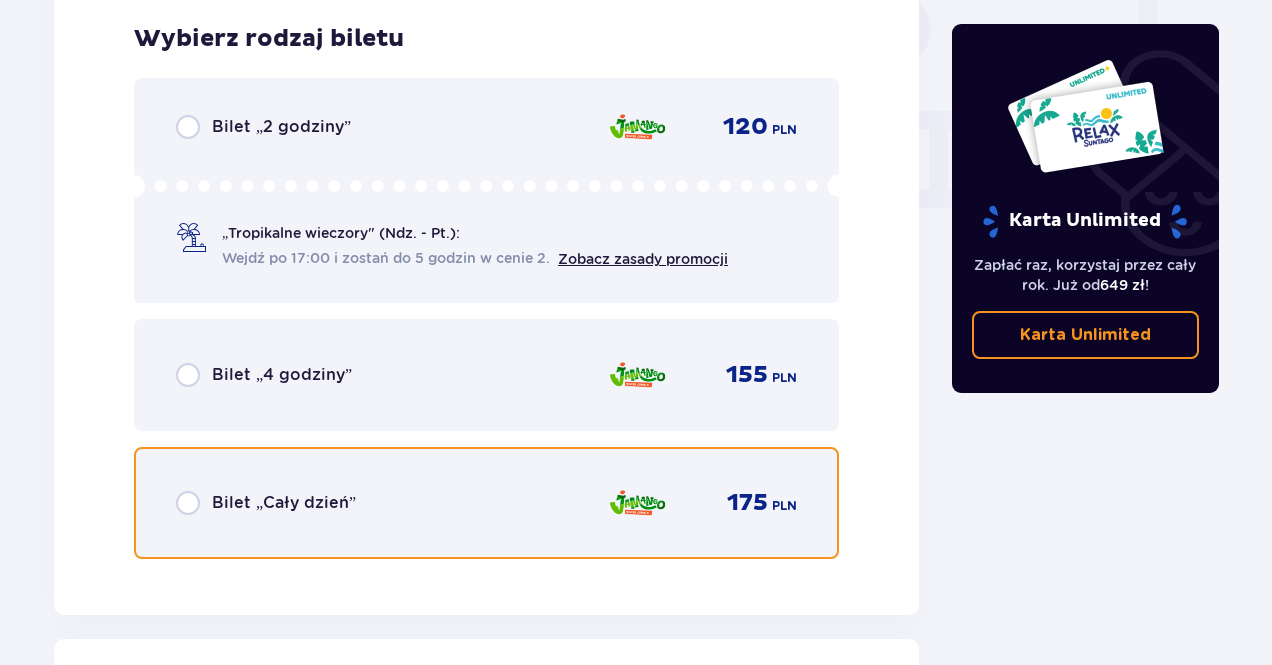 click at bounding box center (188, 503) 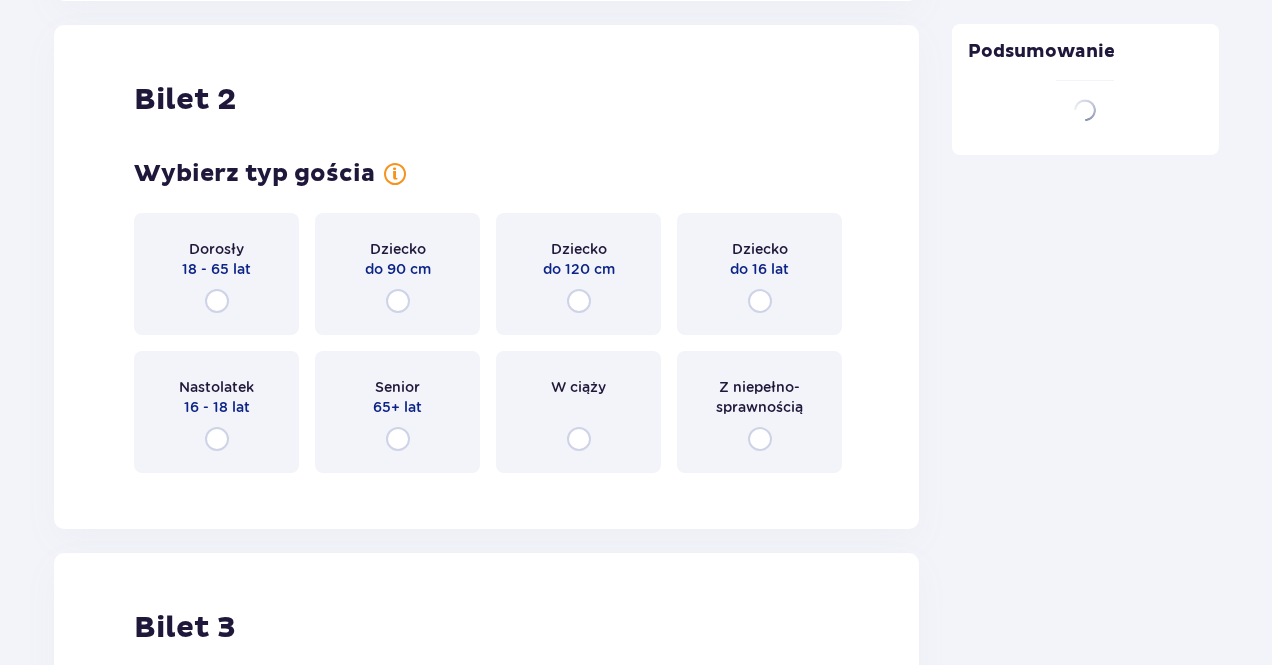 scroll, scrollTop: 2521, scrollLeft: 0, axis: vertical 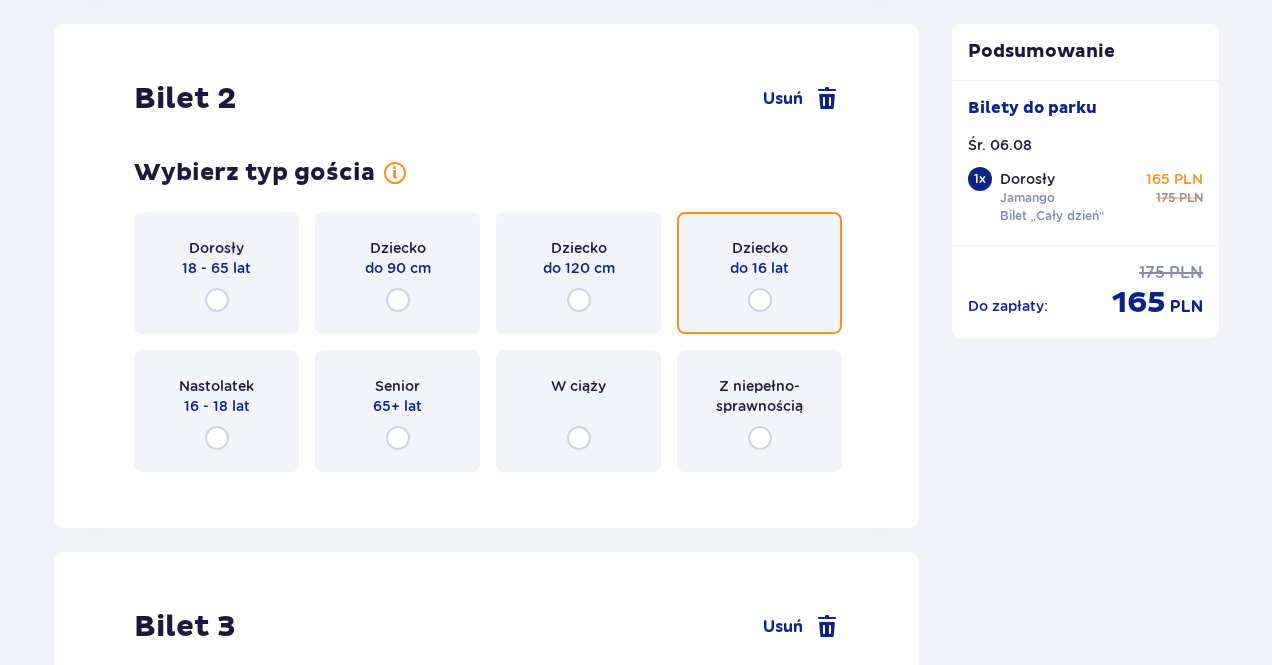 click at bounding box center [760, 300] 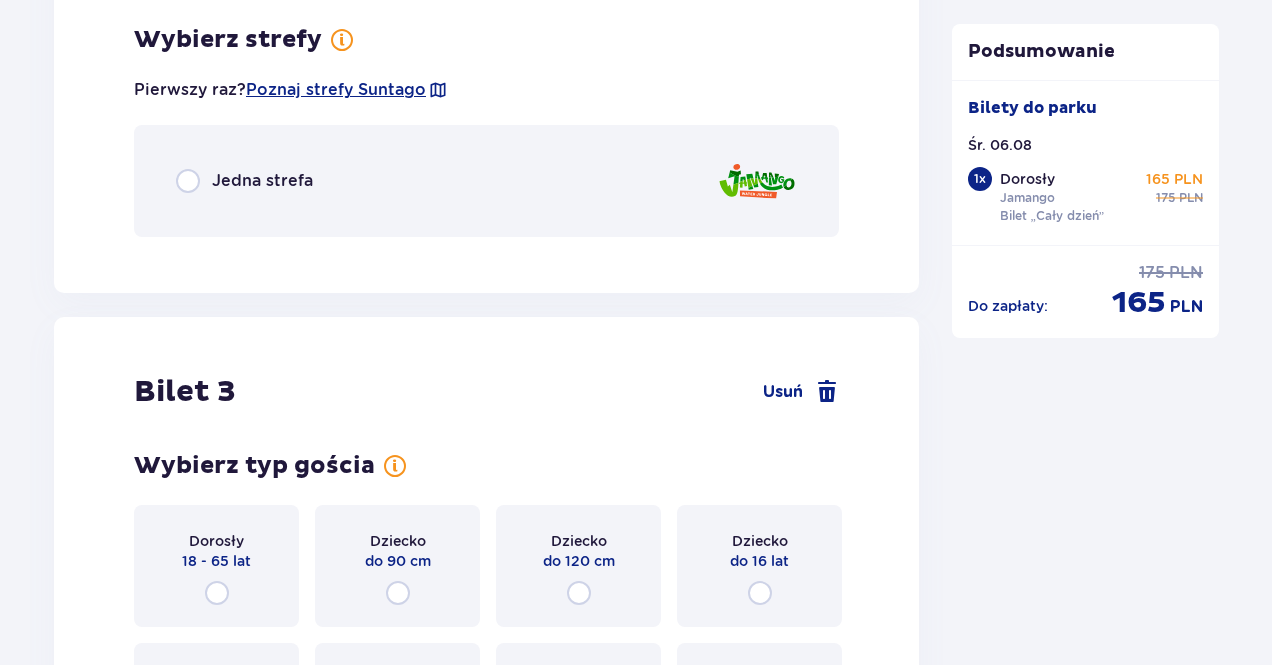 scroll, scrollTop: 3009, scrollLeft: 0, axis: vertical 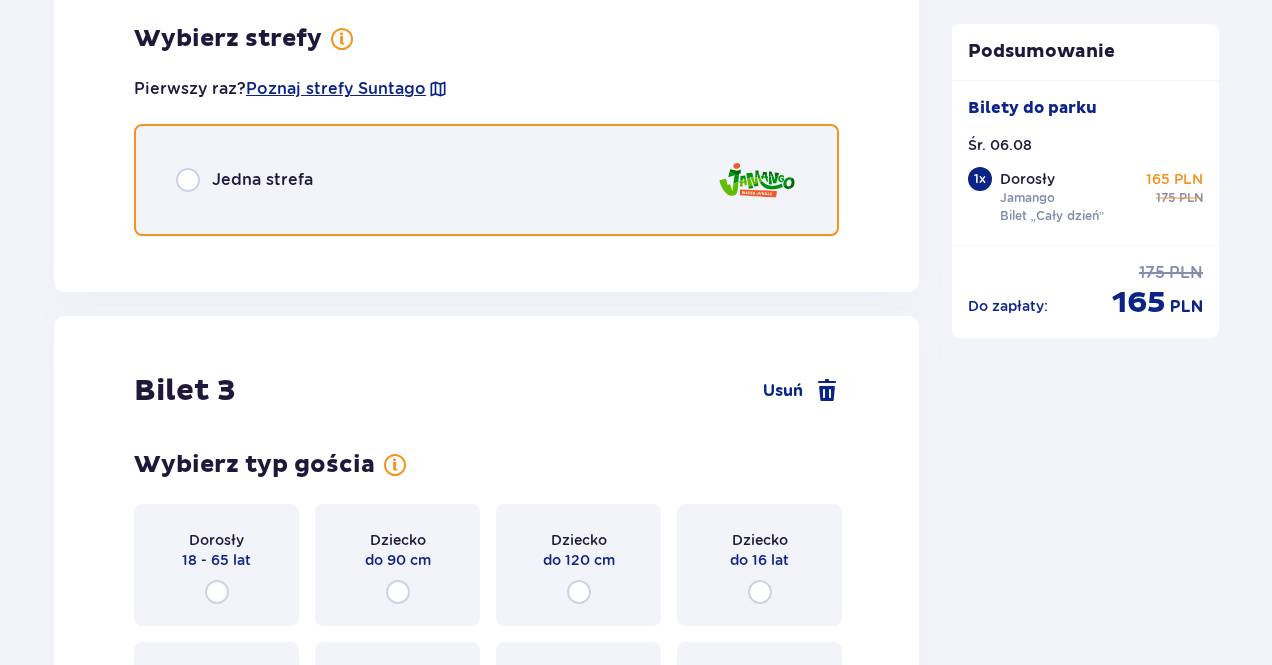 click at bounding box center (188, 180) 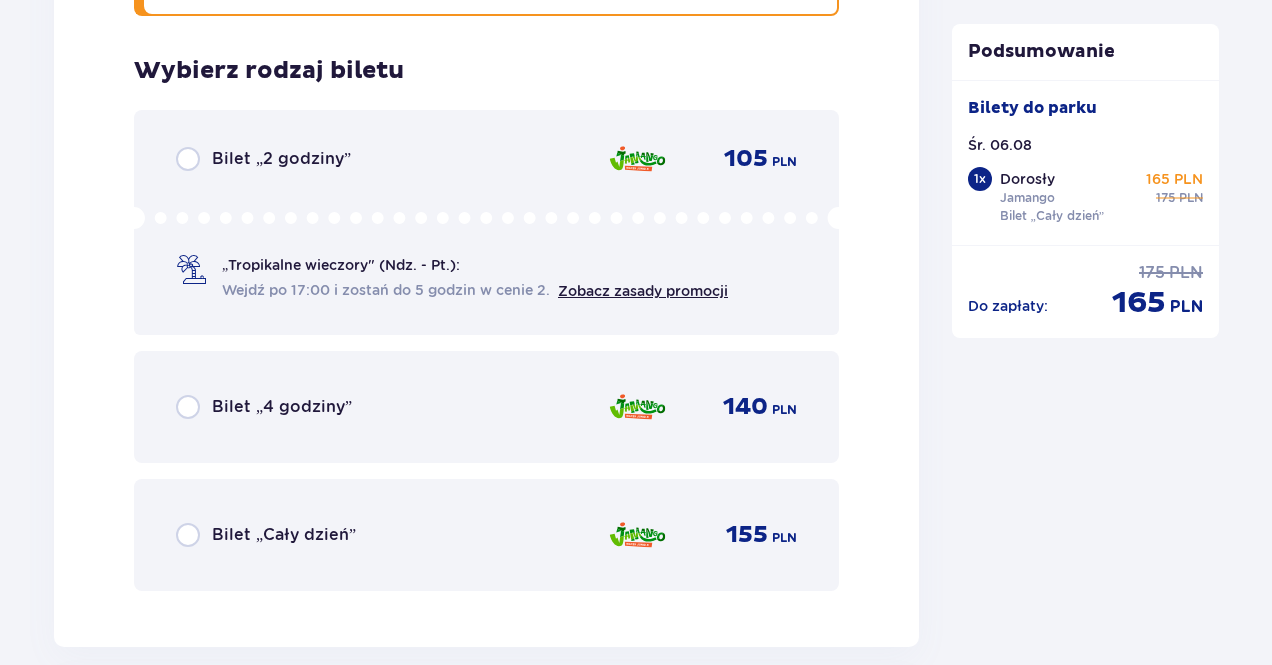 scroll, scrollTop: 3261, scrollLeft: 0, axis: vertical 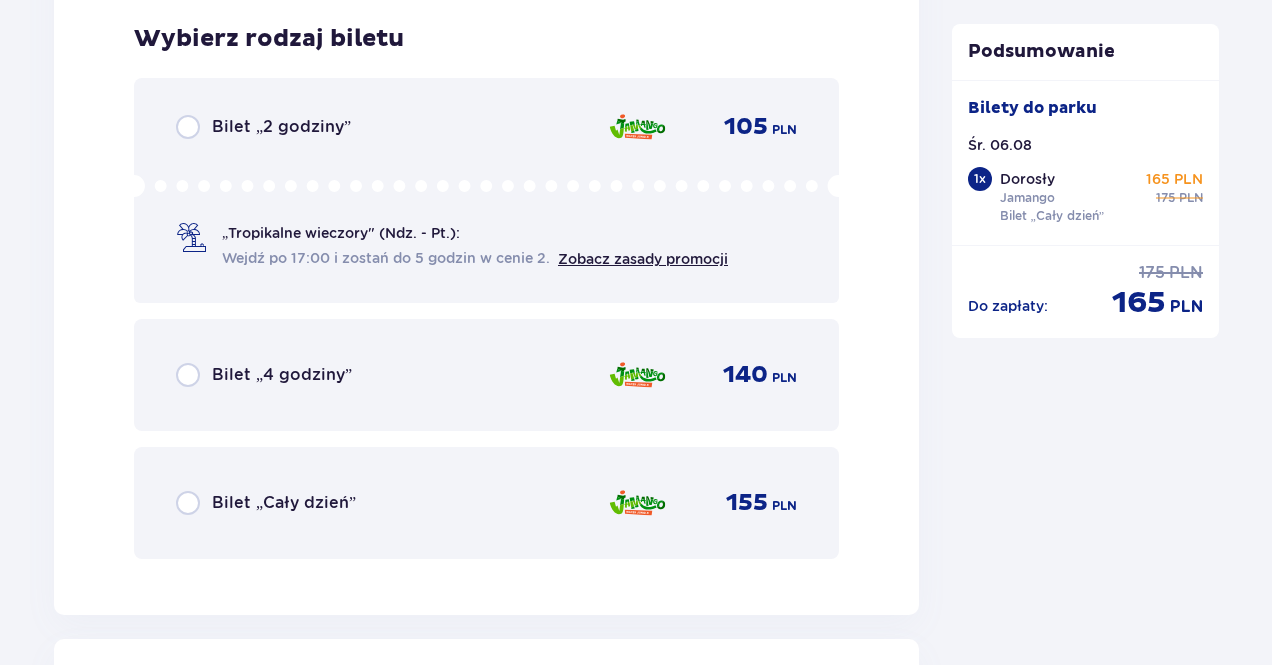 click on "Bilet „Cały dzień” 155 PLN" at bounding box center [486, 503] 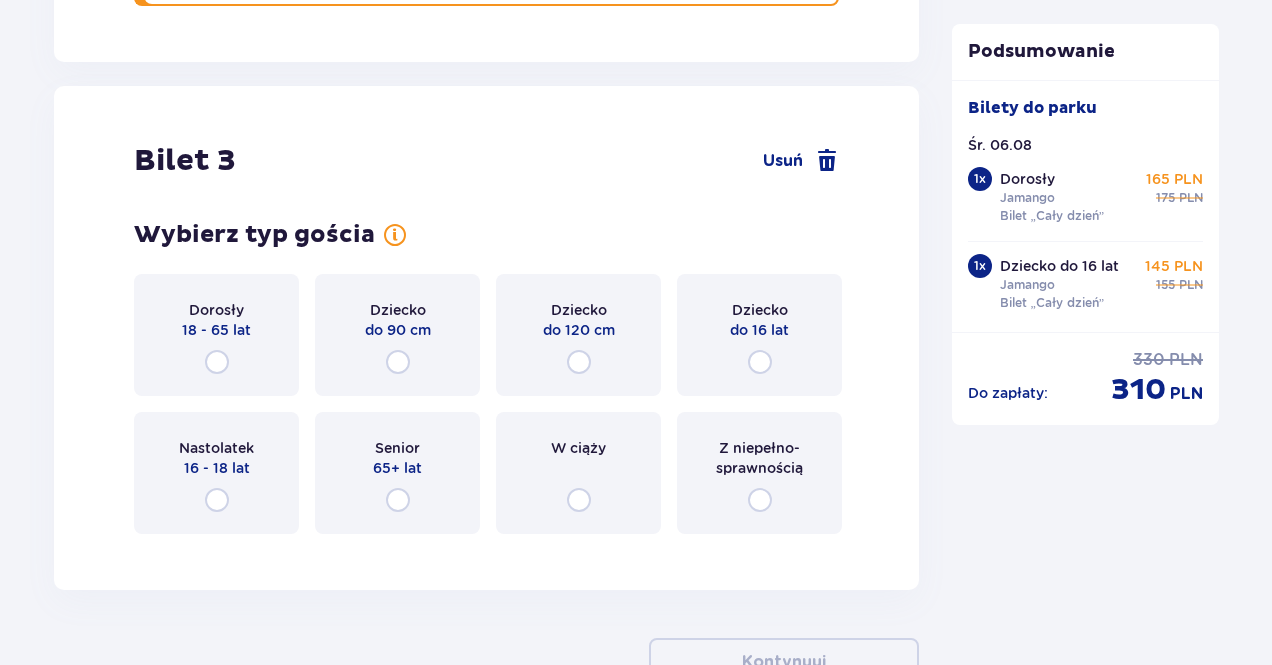 scroll, scrollTop: 3876, scrollLeft: 0, axis: vertical 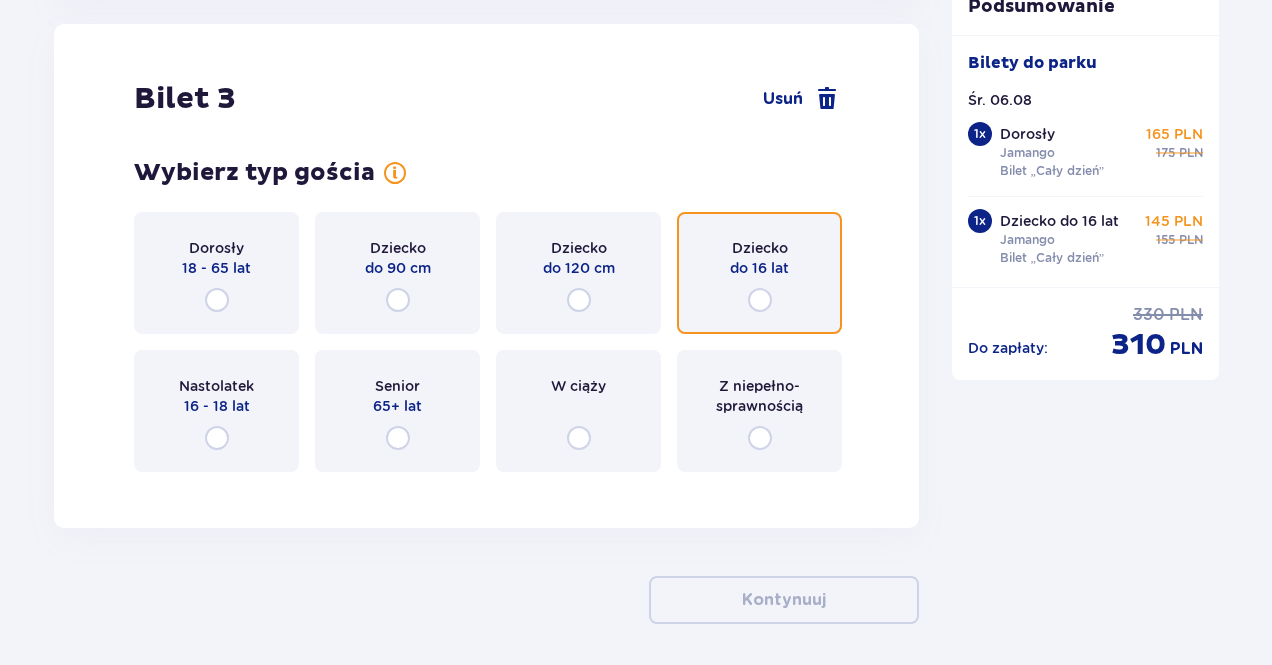 click at bounding box center [760, 300] 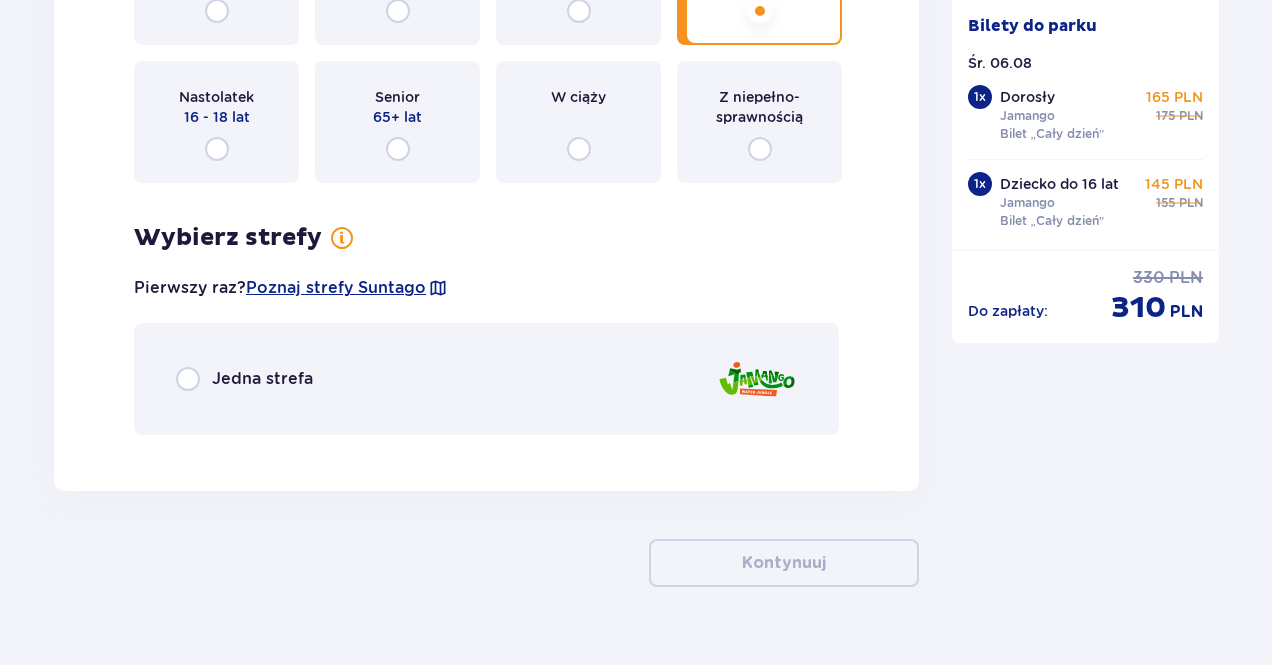 scroll, scrollTop: 4206, scrollLeft: 0, axis: vertical 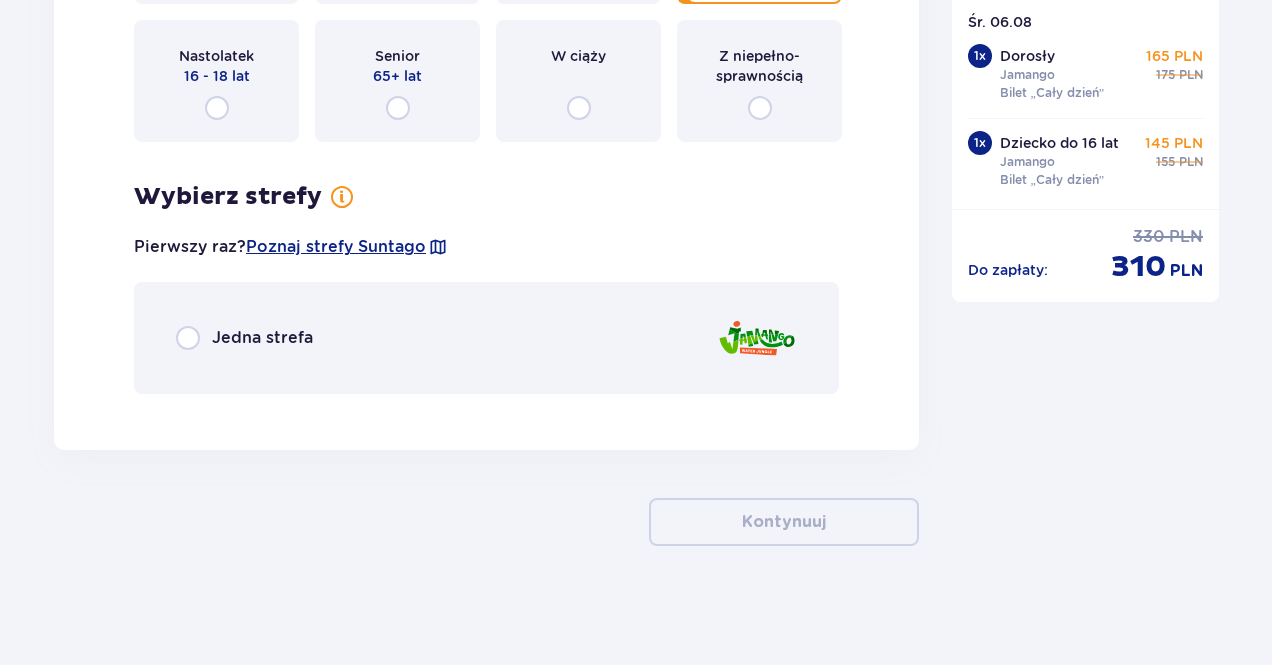 click on "Jedna strefa" at bounding box center [486, 338] 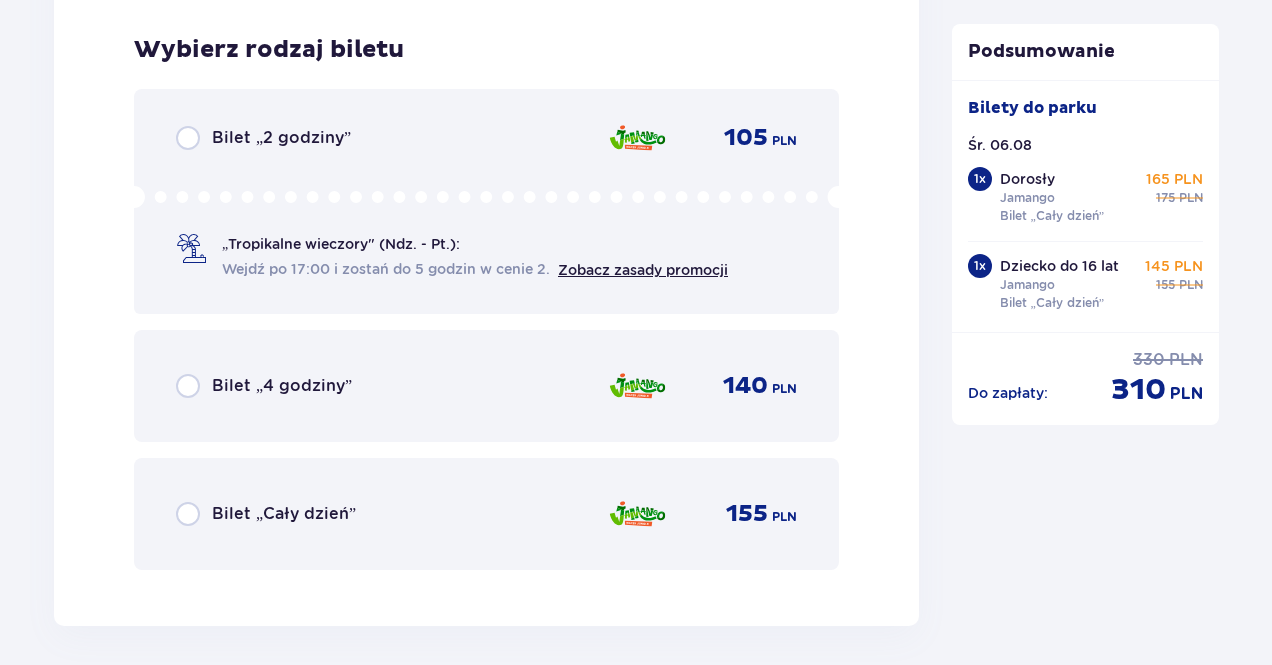 scroll, scrollTop: 4616, scrollLeft: 0, axis: vertical 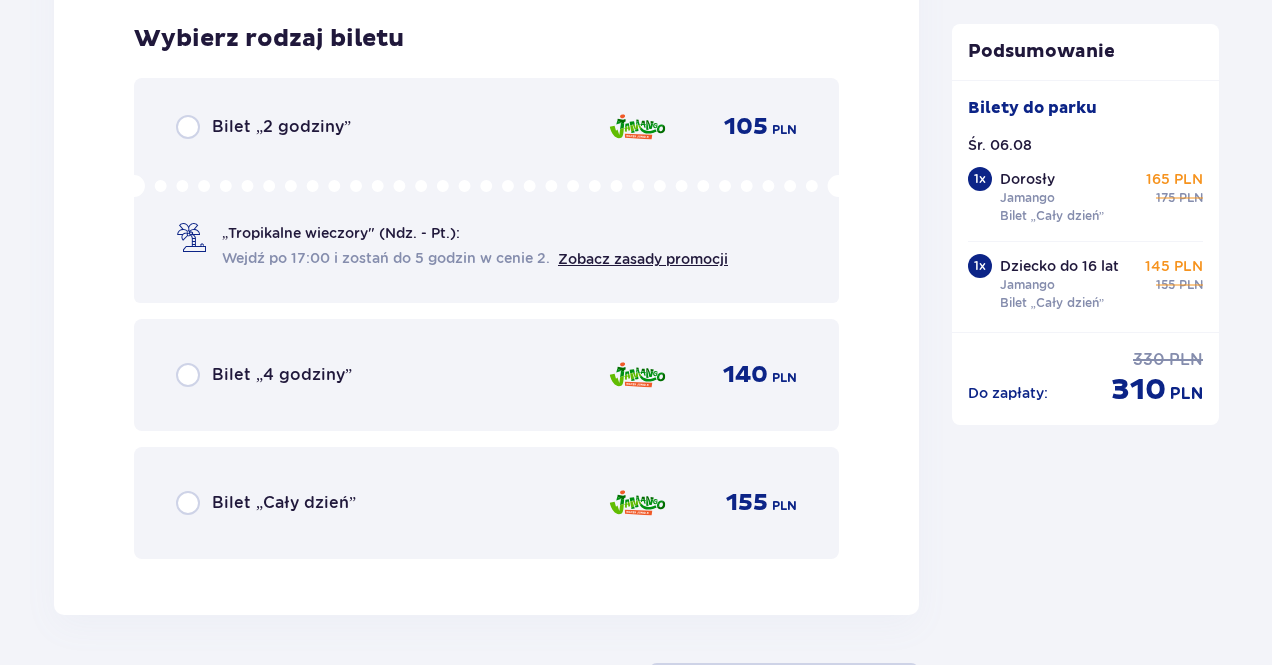 click on "Bilet „Cały dzień” 155 PLN" at bounding box center [486, 503] 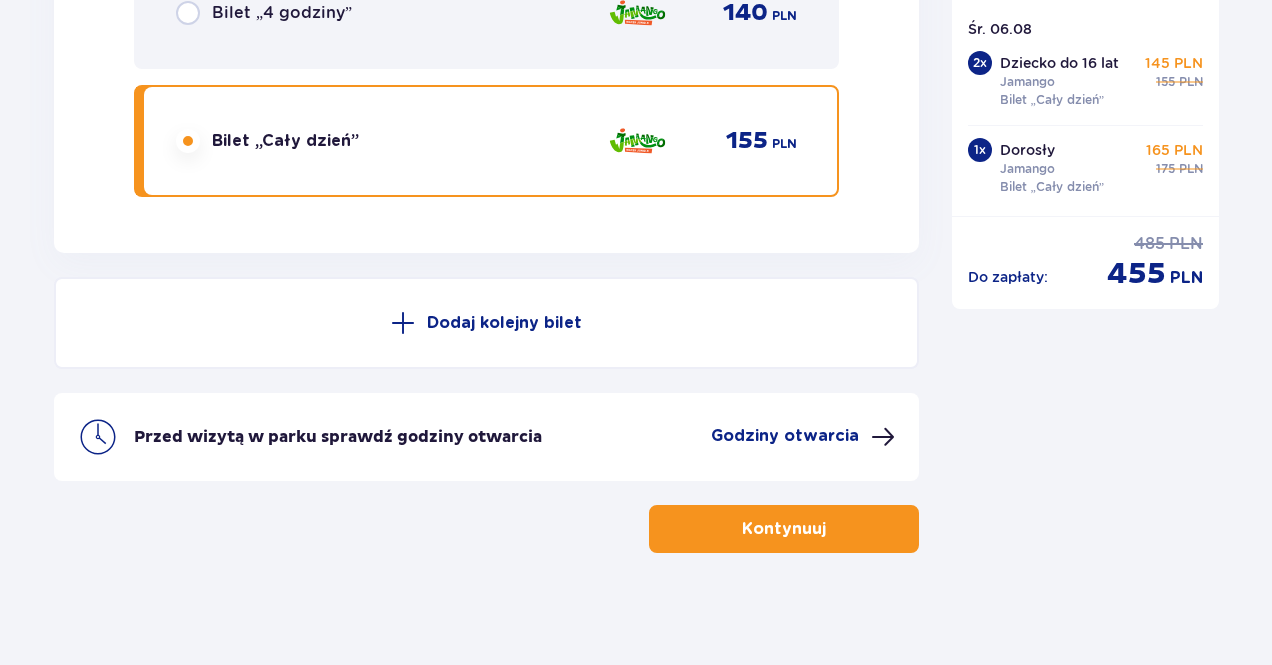 scroll, scrollTop: 4986, scrollLeft: 0, axis: vertical 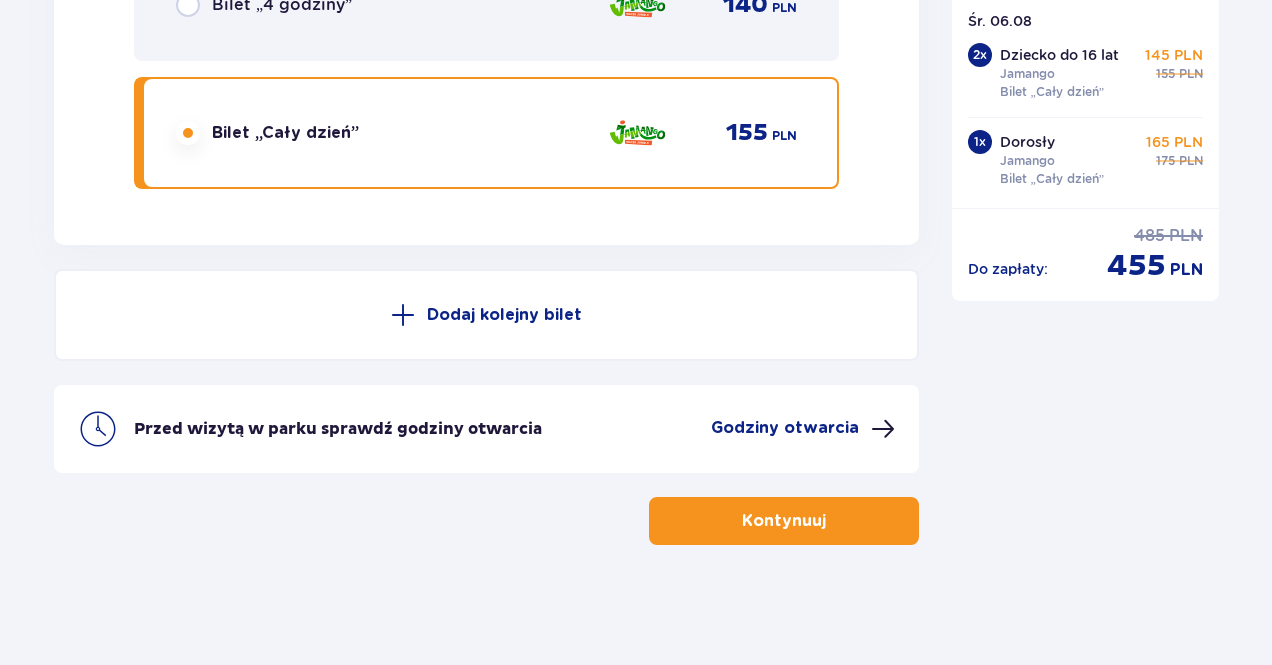 click on "Kontynuuj" at bounding box center (784, 521) 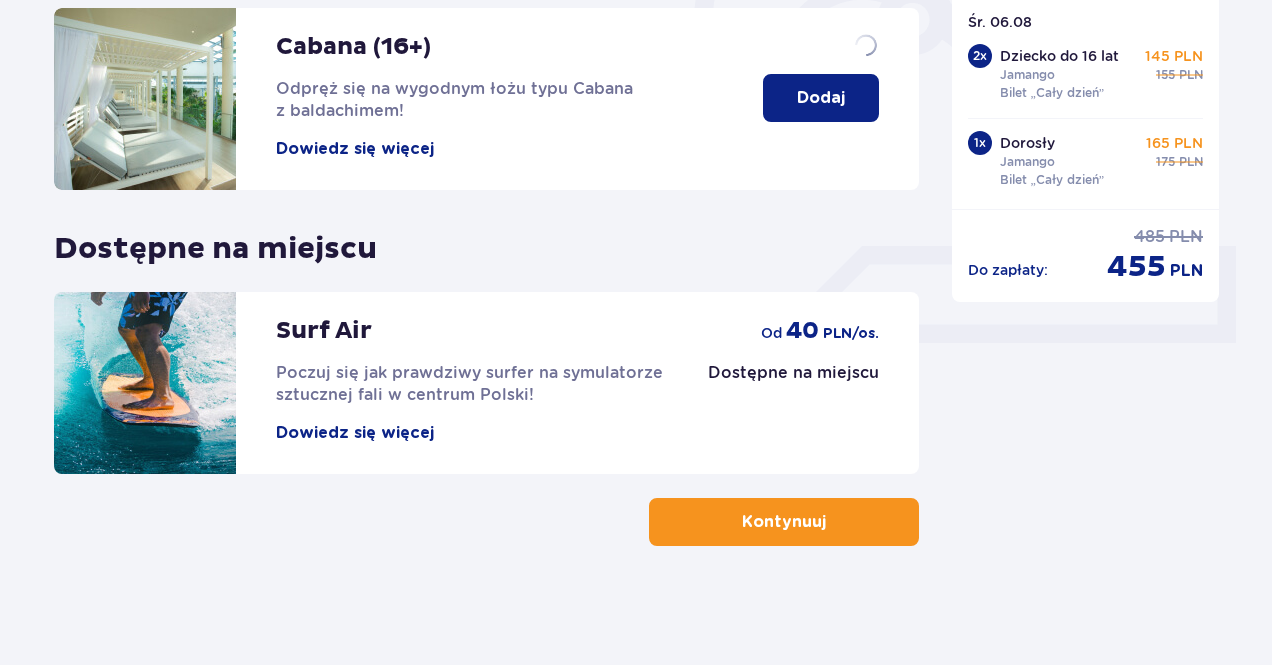 scroll, scrollTop: 0, scrollLeft: 0, axis: both 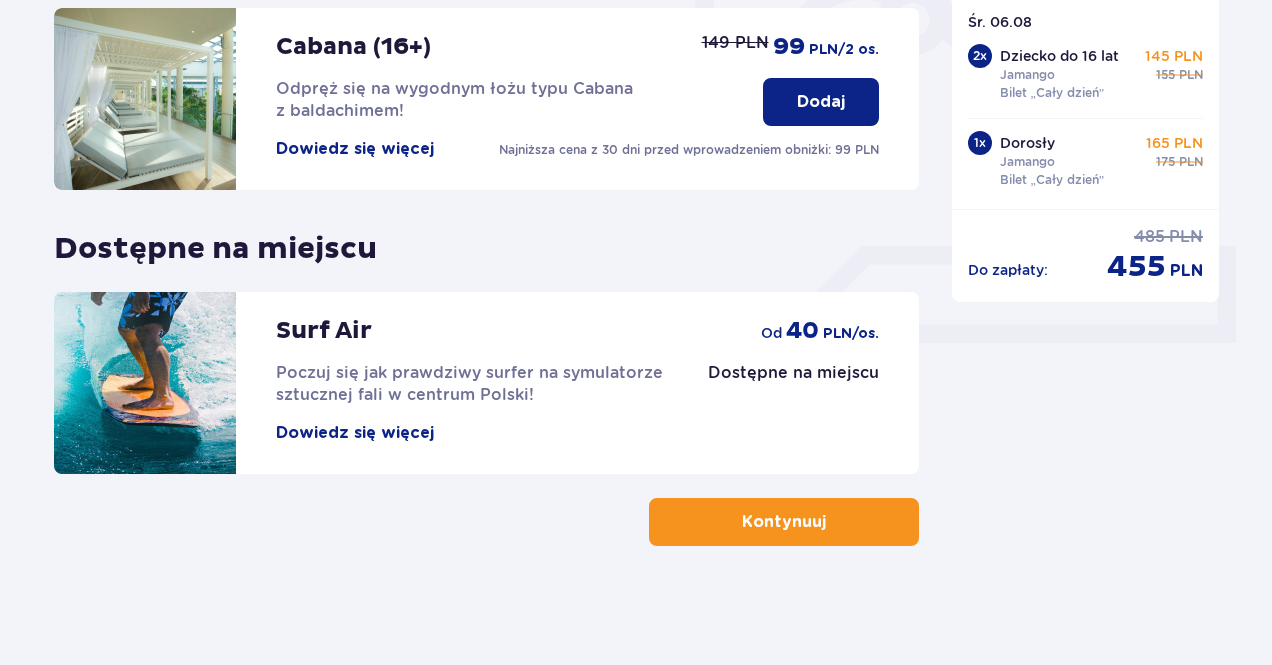 click on "Kontynuuj" at bounding box center (784, 522) 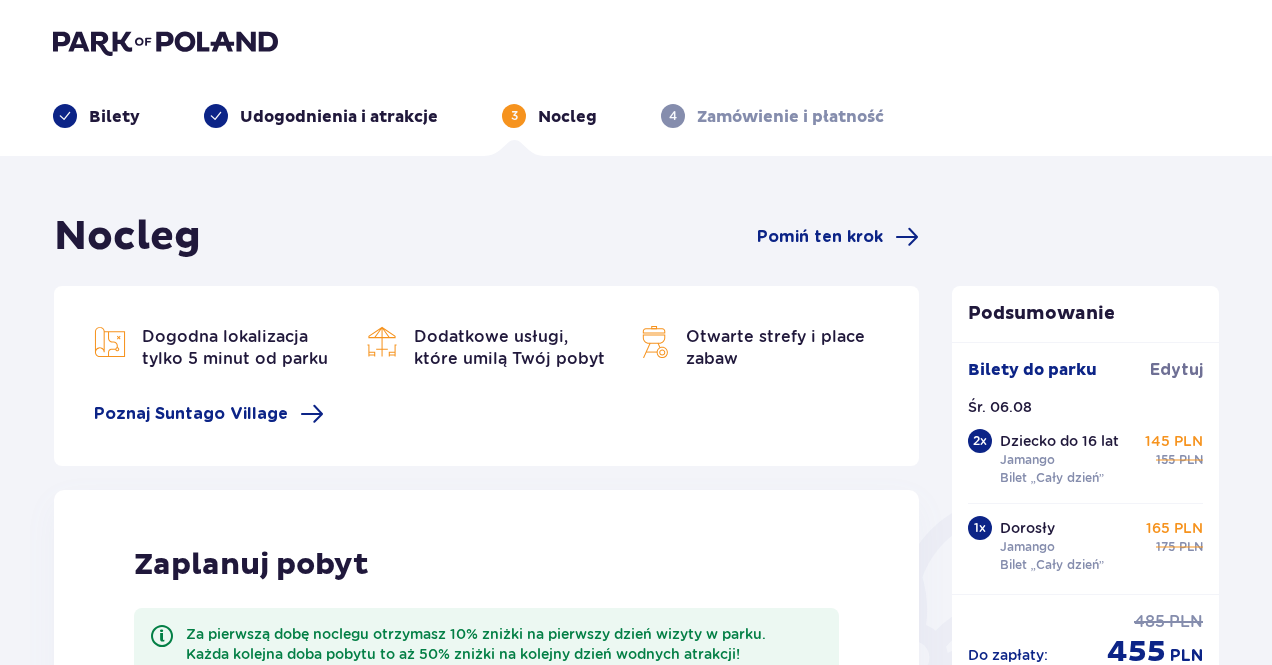 scroll, scrollTop: 0, scrollLeft: 0, axis: both 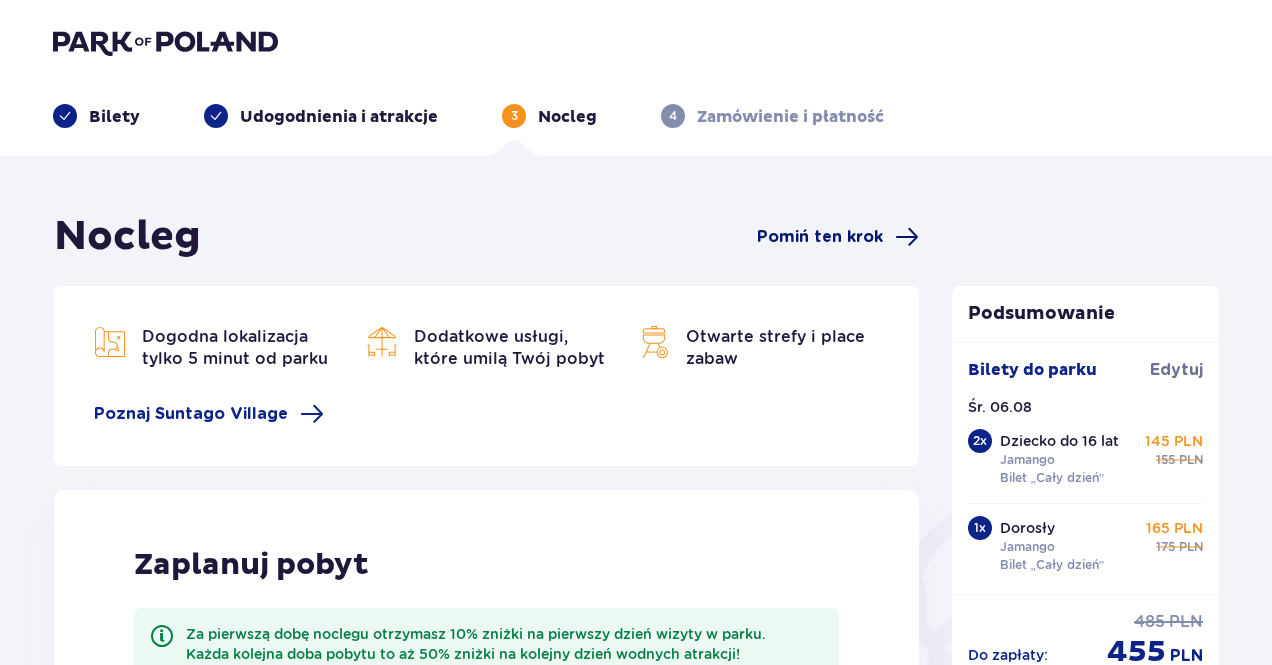 click on "Pomiń ten krok" at bounding box center [820, 237] 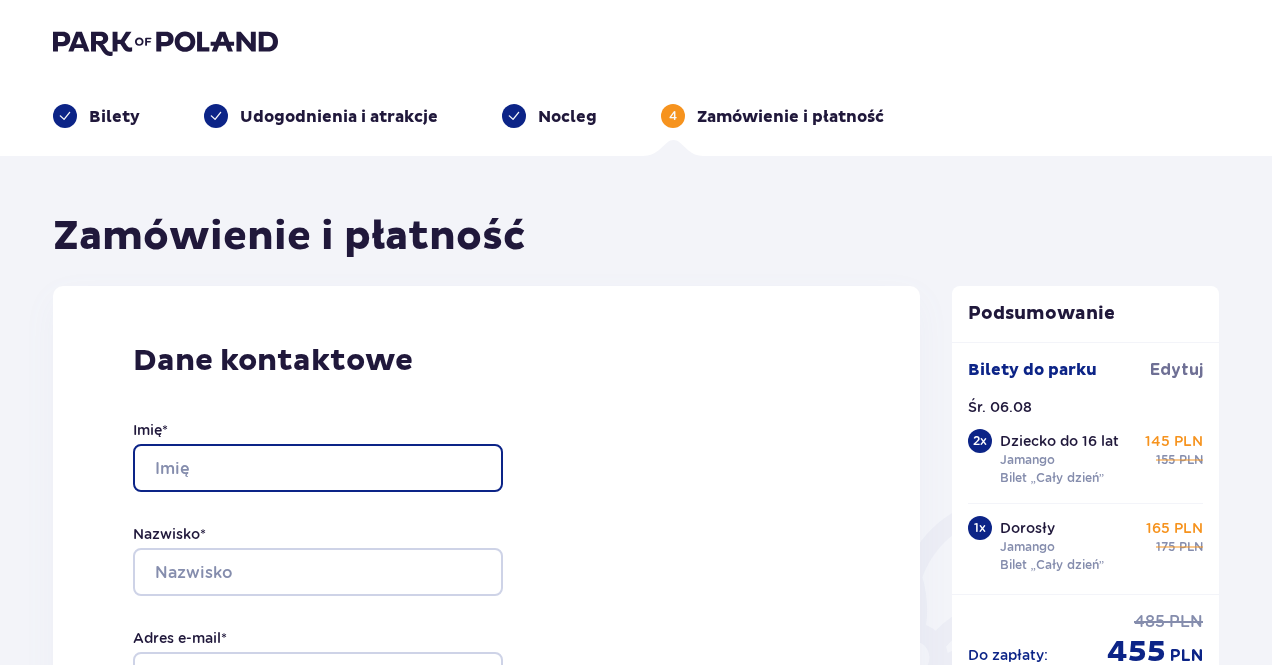 click on "Imię *" at bounding box center [318, 468] 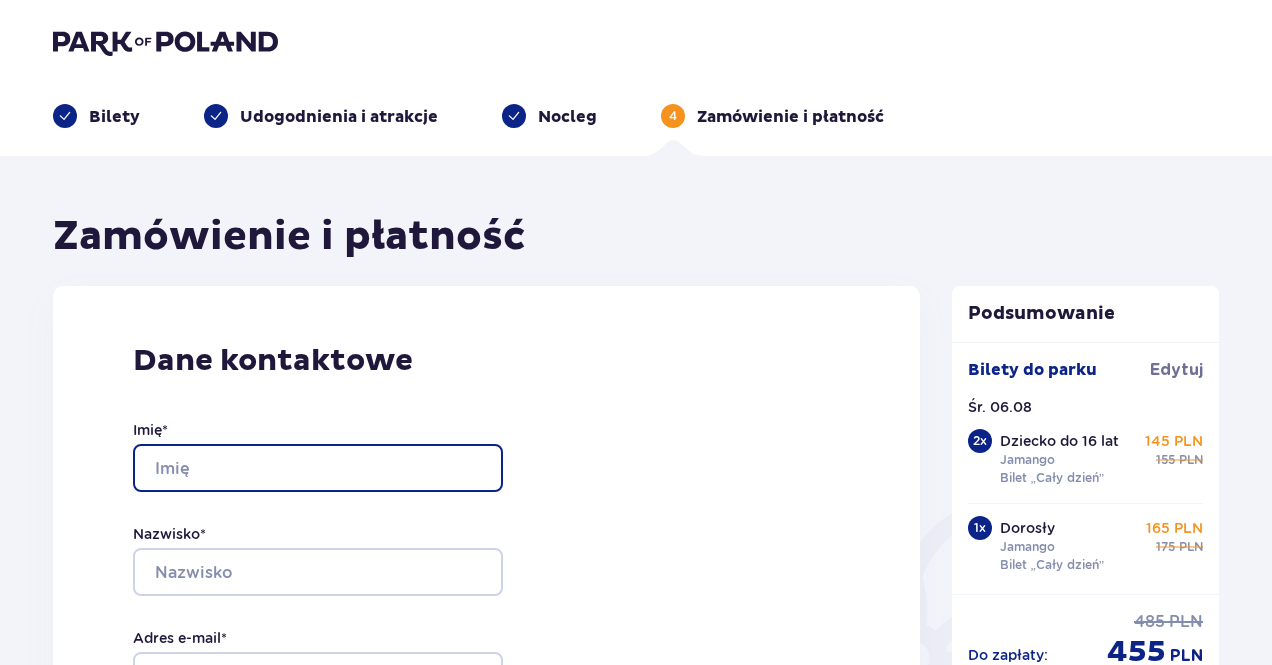 type on "Karolina" 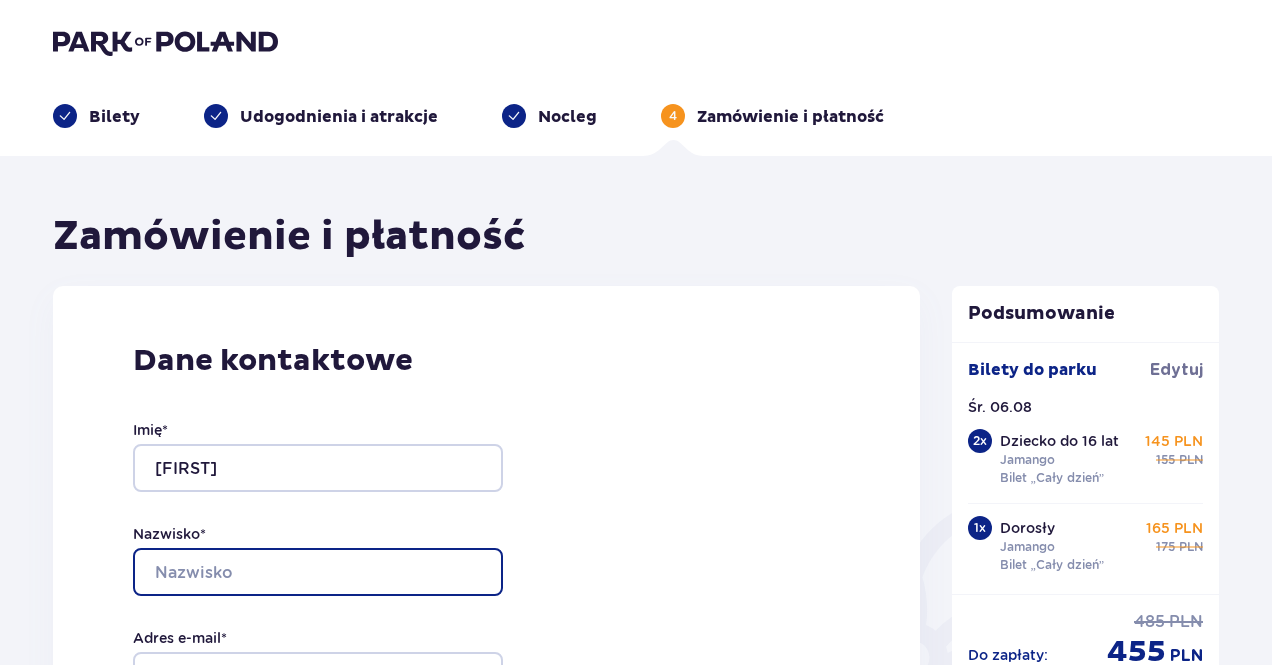 click on "Nazwisko *" at bounding box center (318, 572) 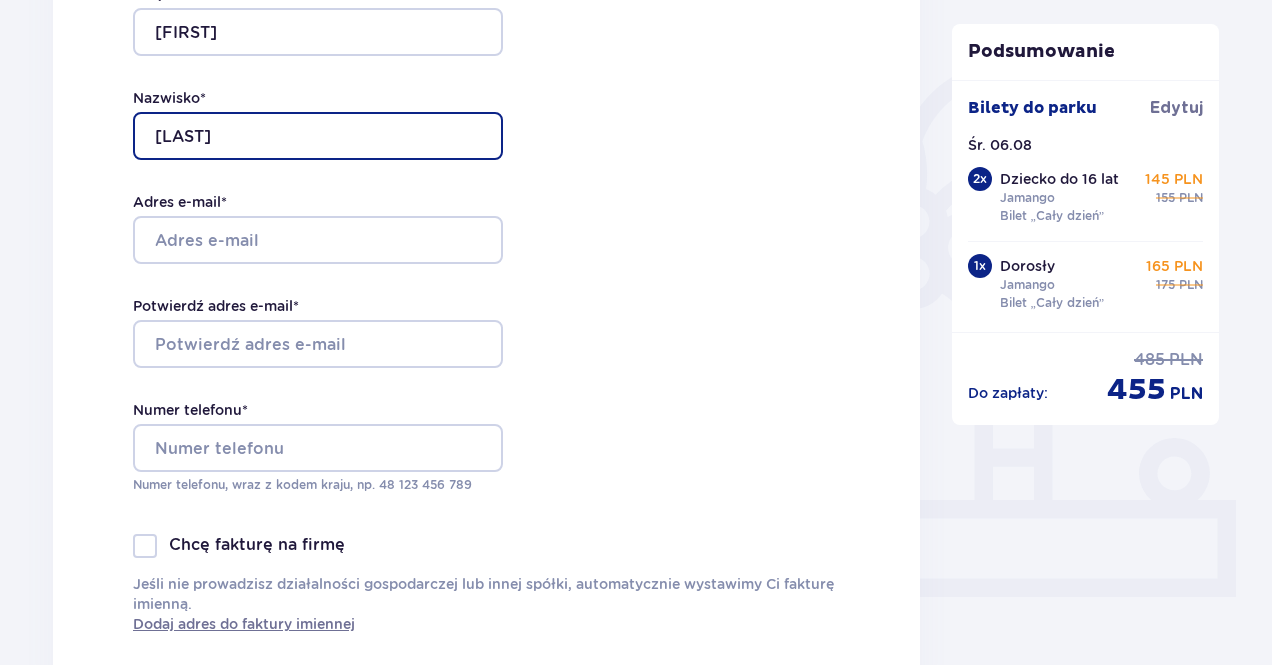 scroll, scrollTop: 458, scrollLeft: 0, axis: vertical 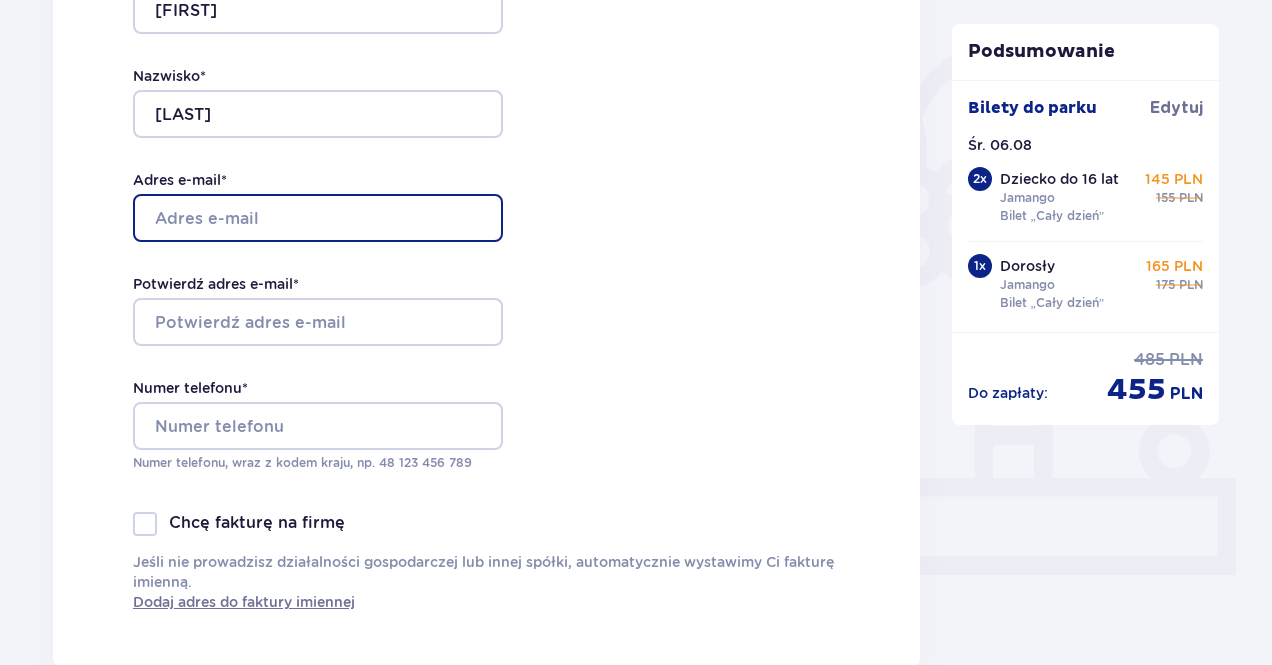 click on "Adres e-mail *" at bounding box center (318, 218) 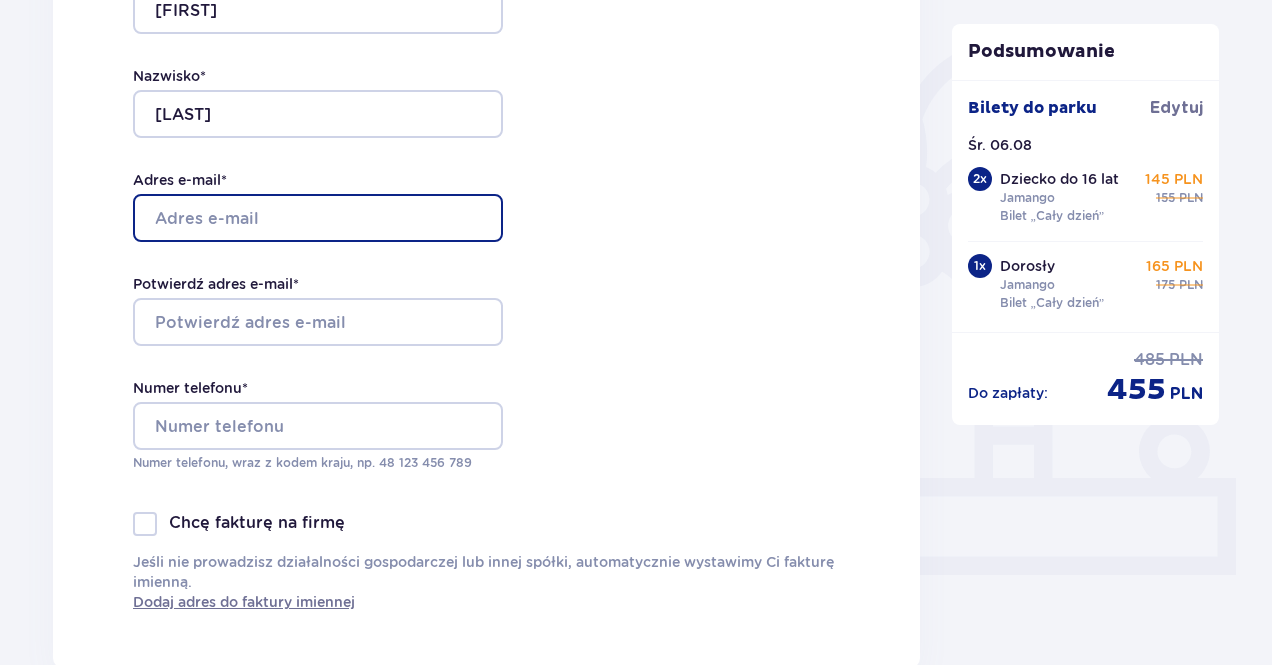 type on "[EMAIL]" 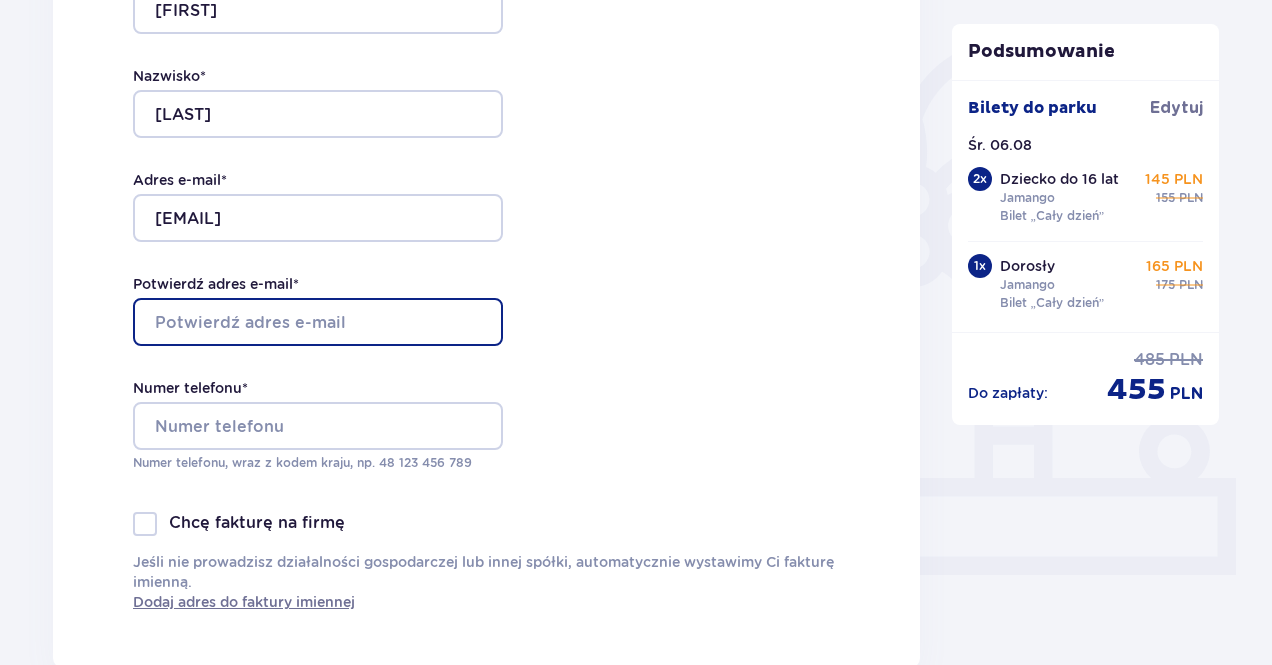 click on "Potwierdź adres e-mail *" at bounding box center (318, 322) 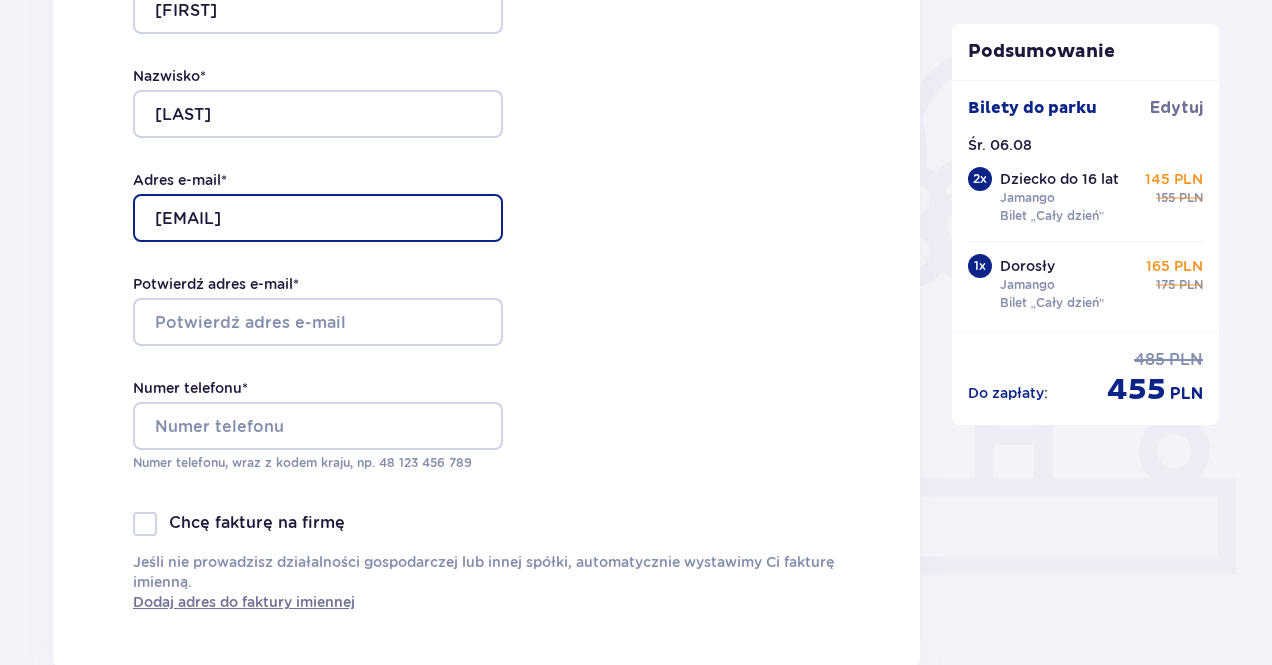 drag, startPoint x: 436, startPoint y: 211, endPoint x: 71, endPoint y: 219, distance: 365.08765 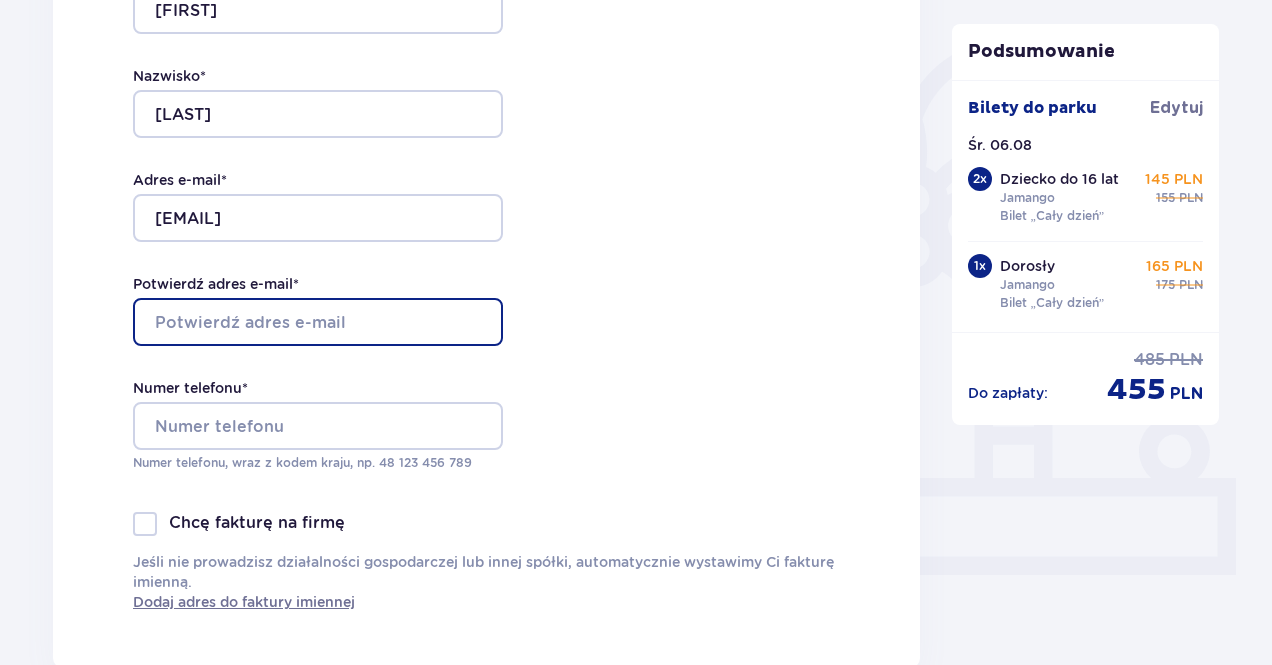 click on "Potwierdź adres e-mail *" at bounding box center (318, 322) 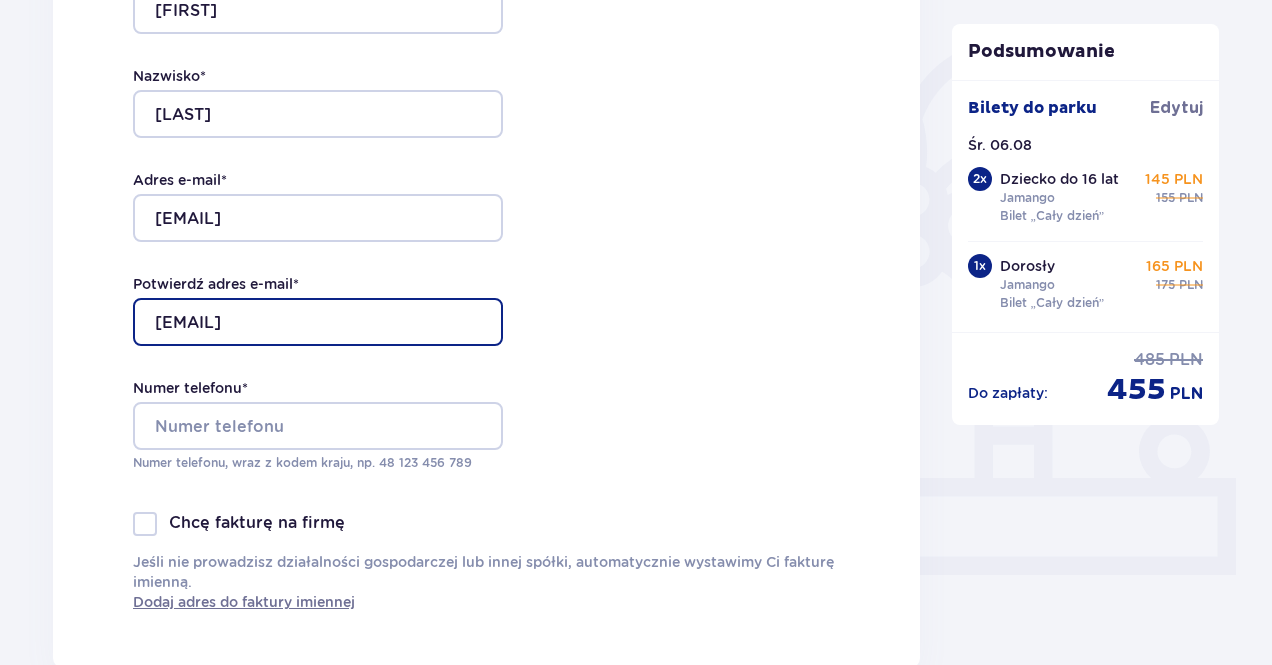 type on "[EMAIL]" 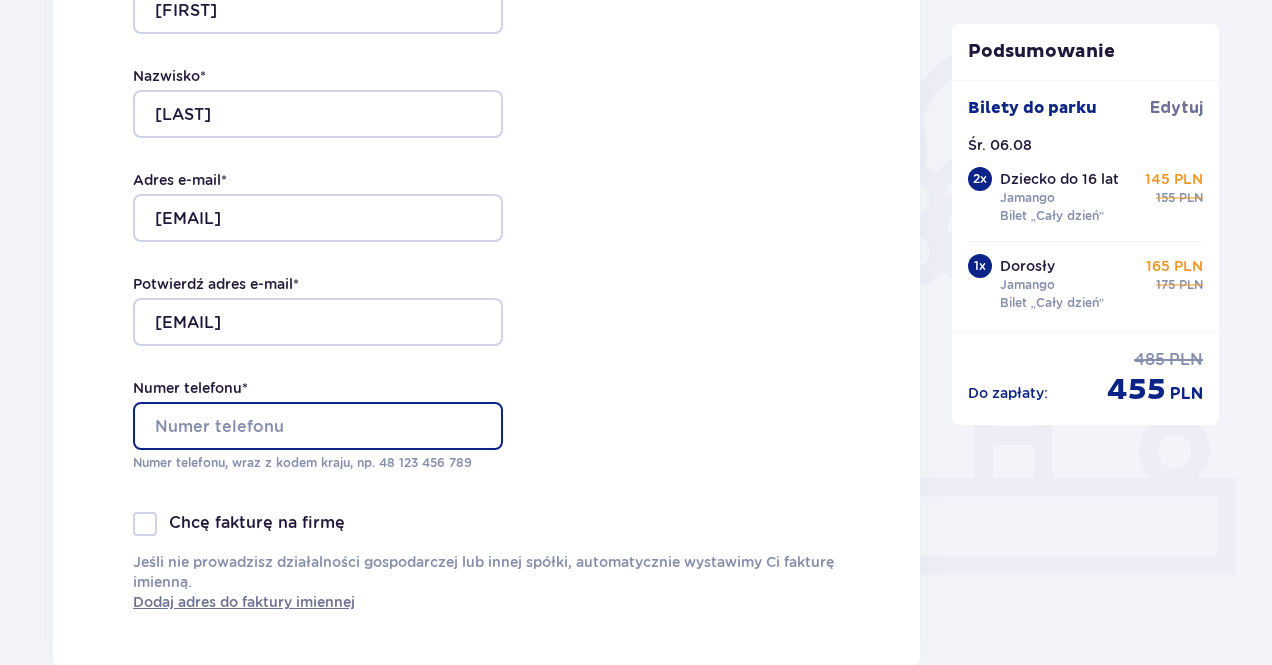 click on "Numer telefonu *" at bounding box center (318, 426) 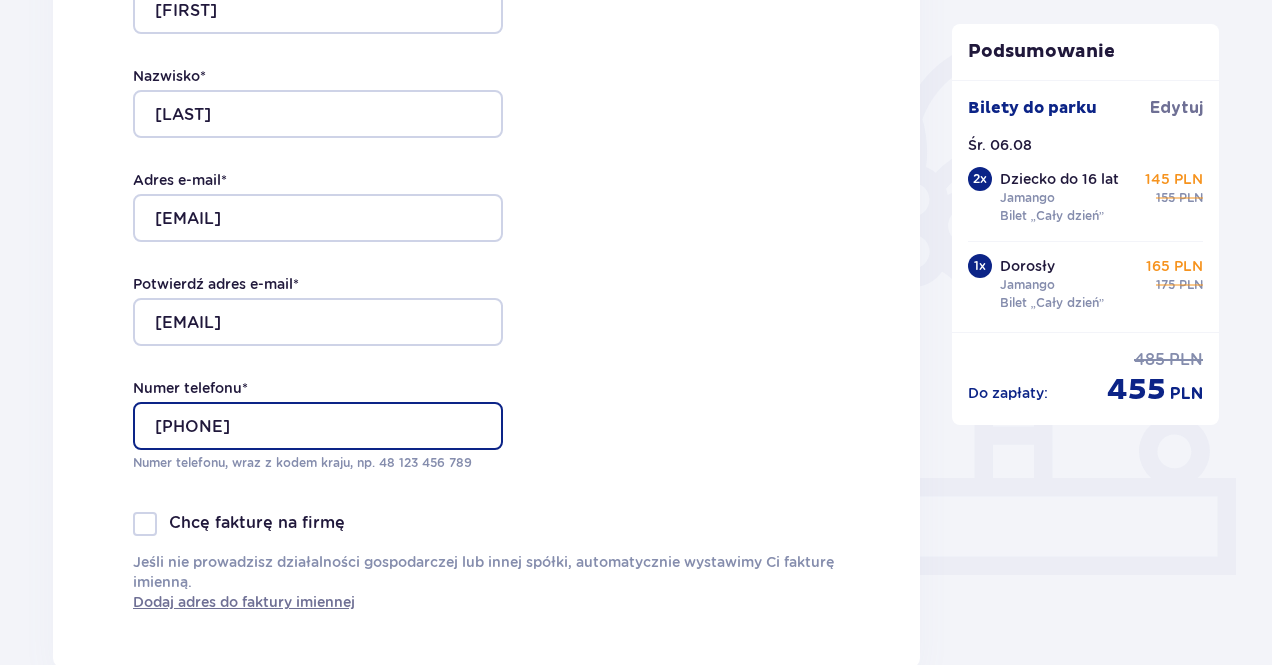click on "503194771" at bounding box center (318, 426) 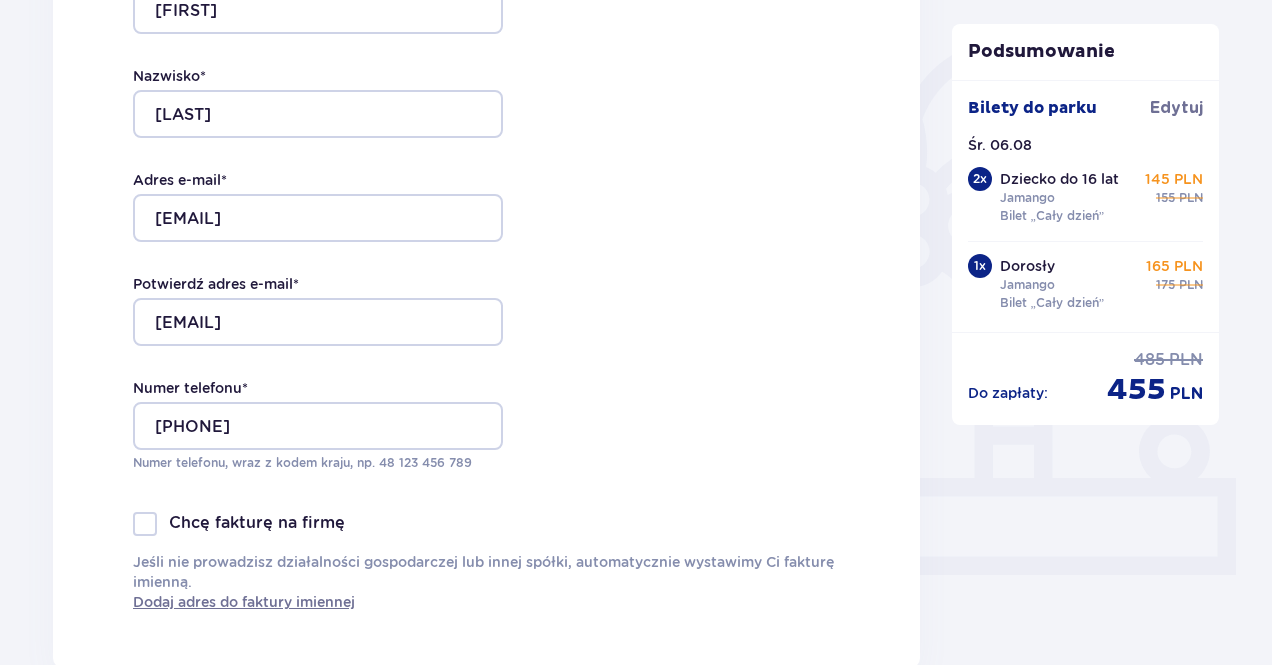 click at bounding box center [145, 524] 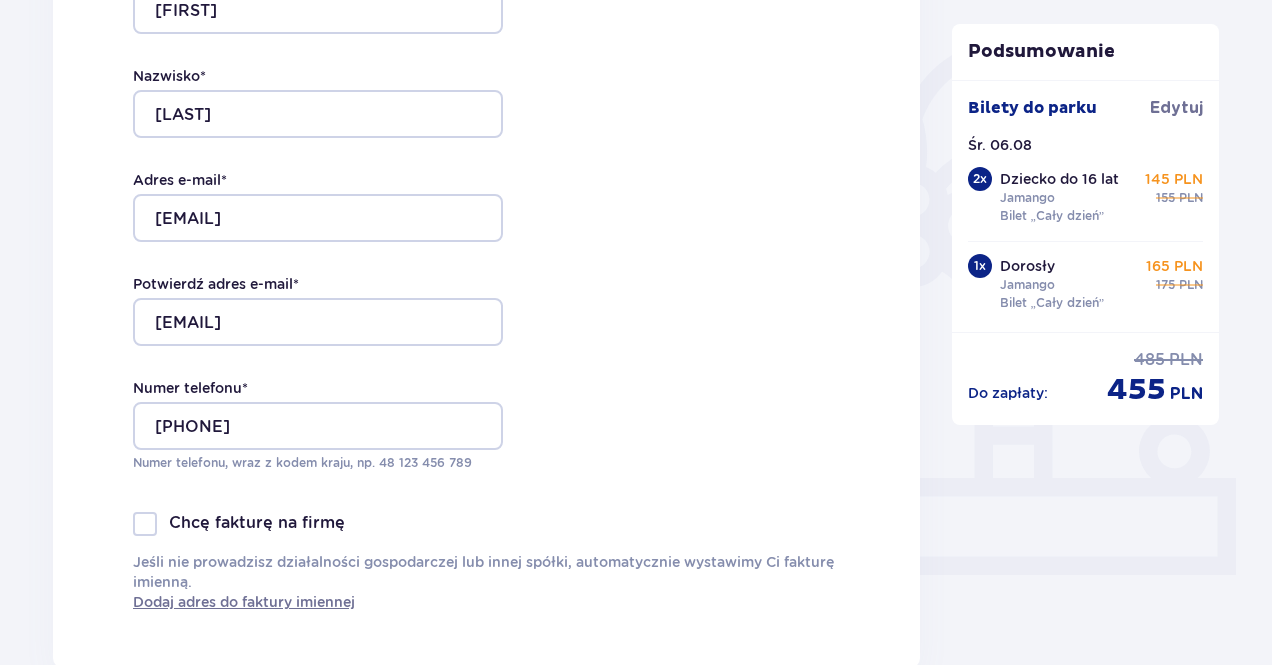 checkbox on "true" 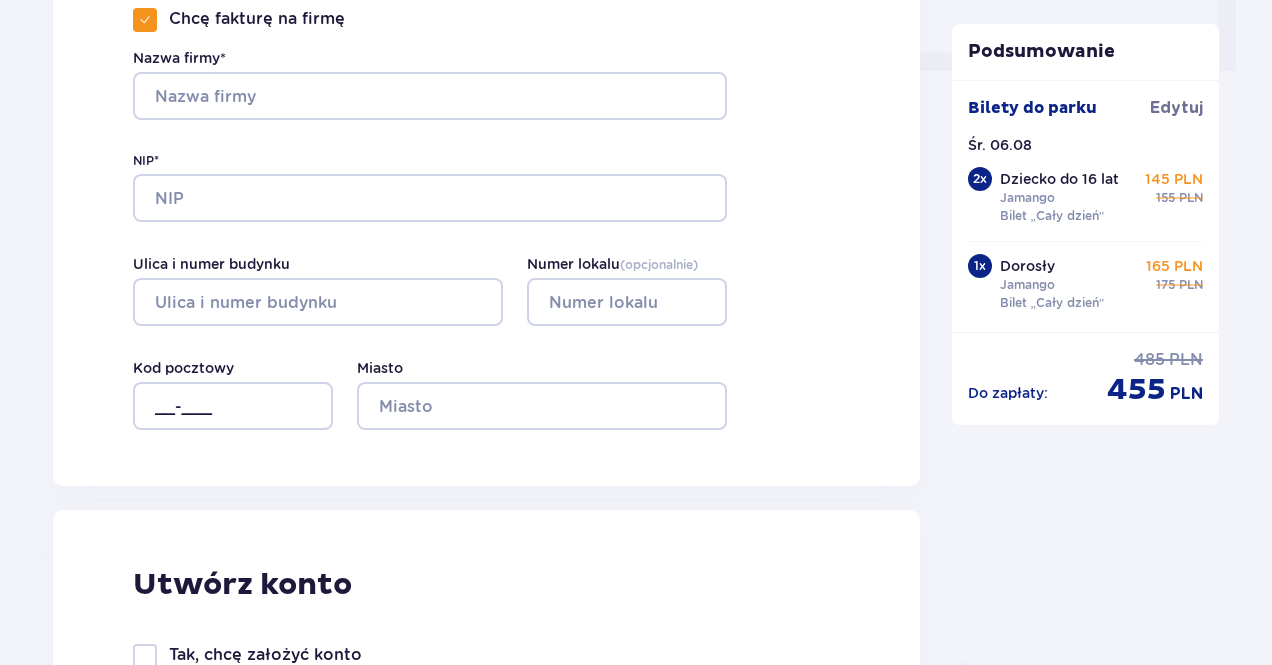 scroll, scrollTop: 971, scrollLeft: 0, axis: vertical 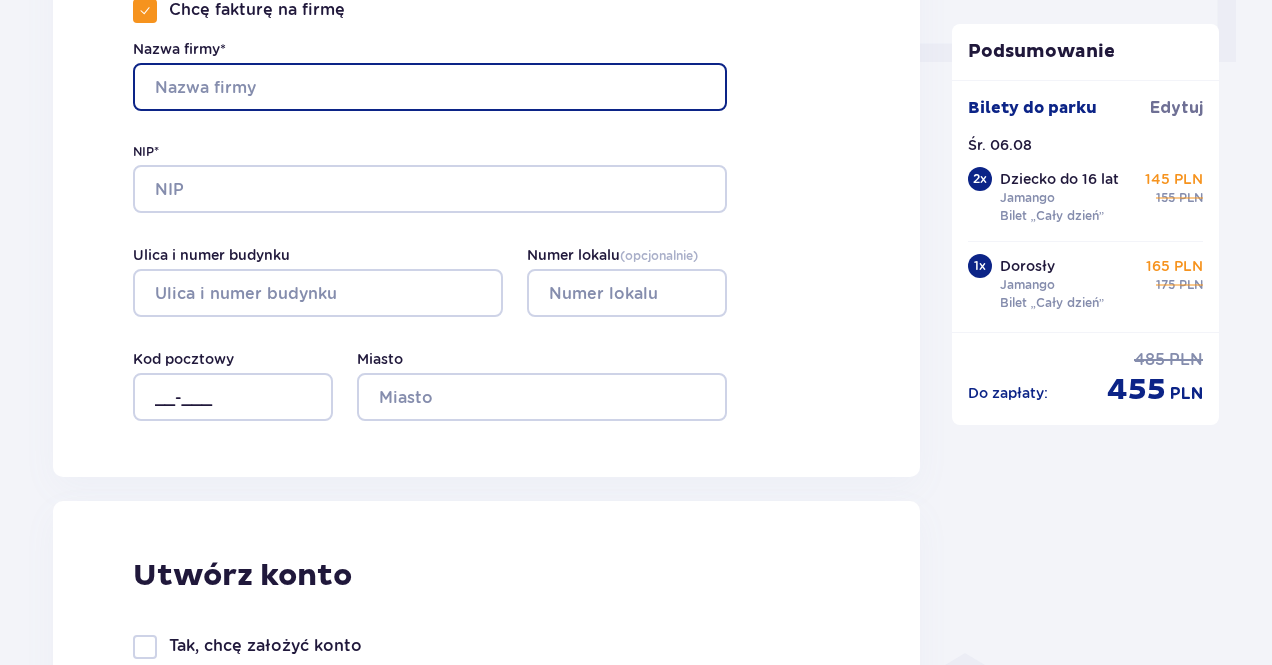 click on "Nazwa firmy*" at bounding box center [430, 87] 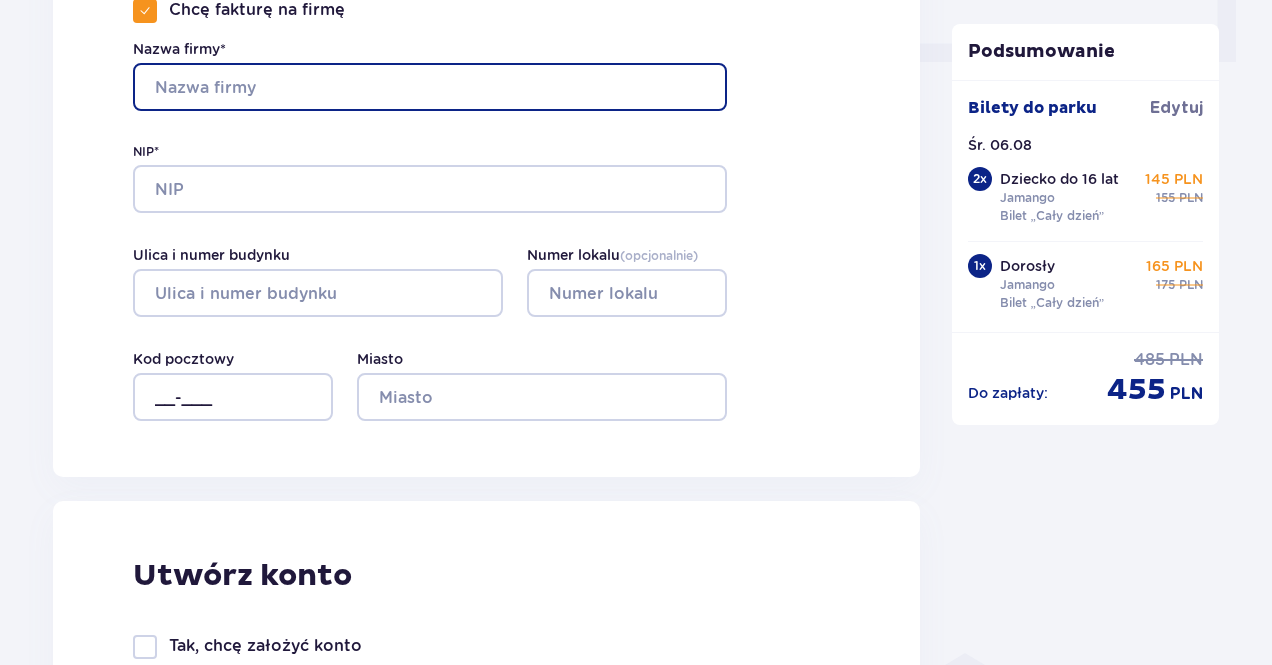 type on "SPECJALISTYCZNA PRAKTYKA LEKARSKA KAROLINA KLIMASZEWSKA-ADAMUS" 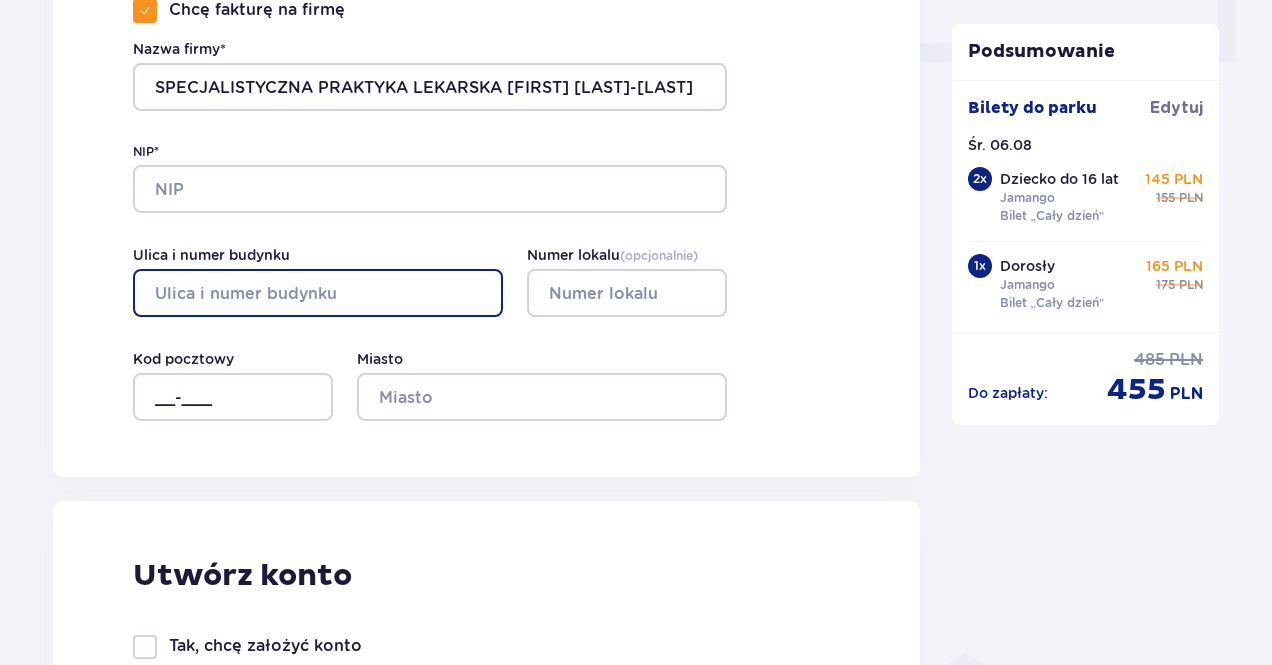 type on "8 ul. Szafranowa" 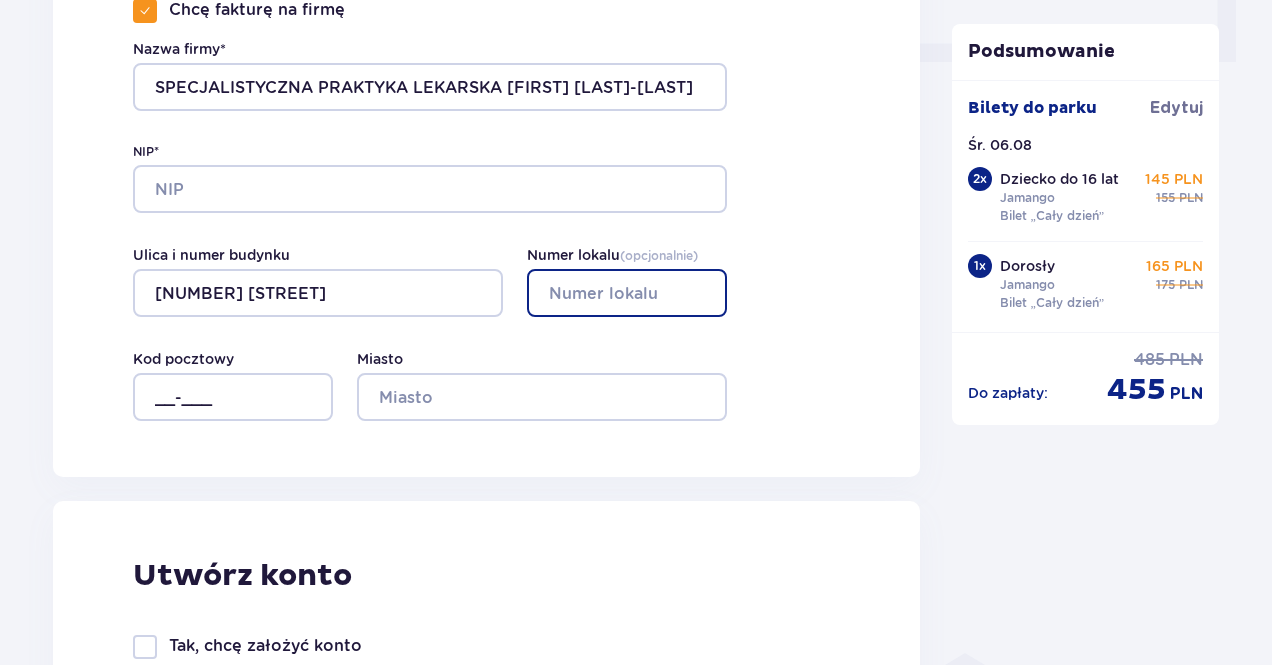 type on "8" 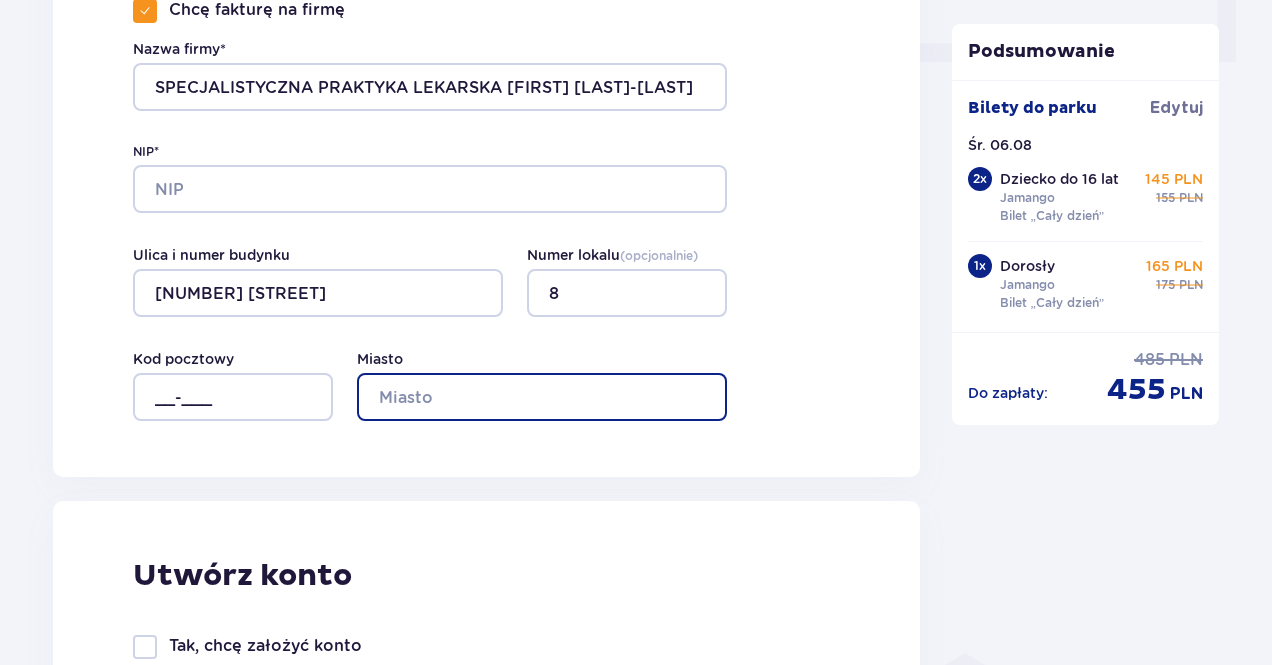type on "Tarnowskie Góry" 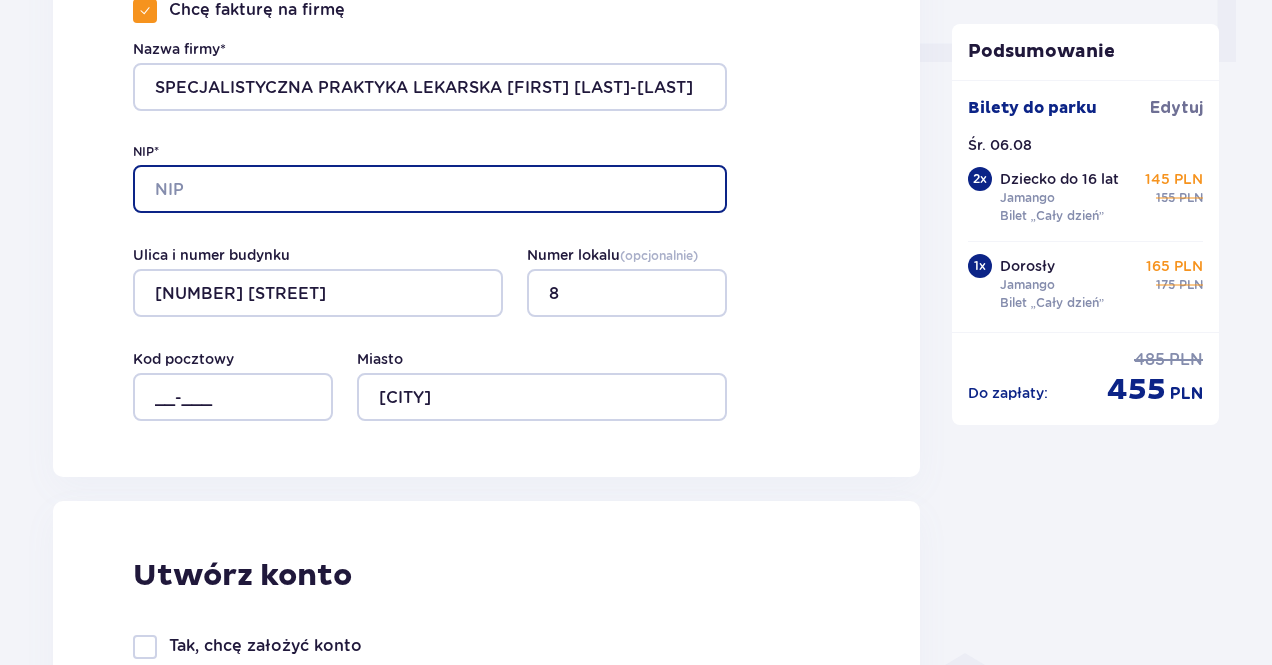 click on "NIP*" at bounding box center (430, 189) 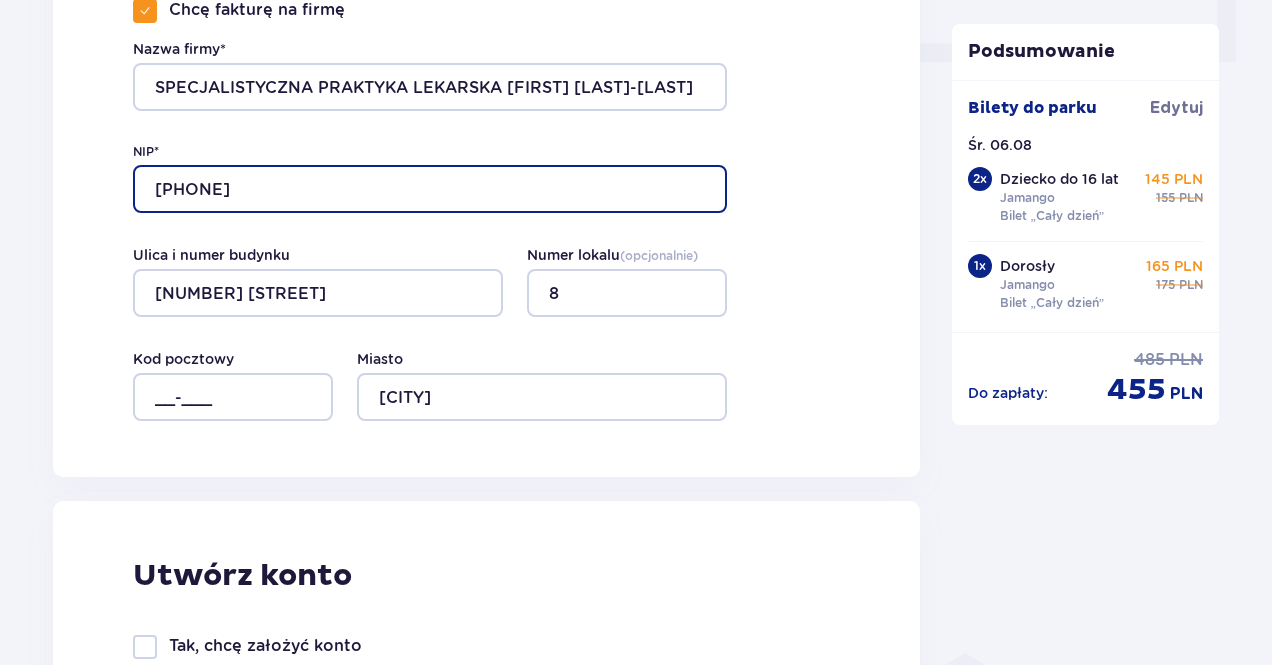 type on "6482710601" 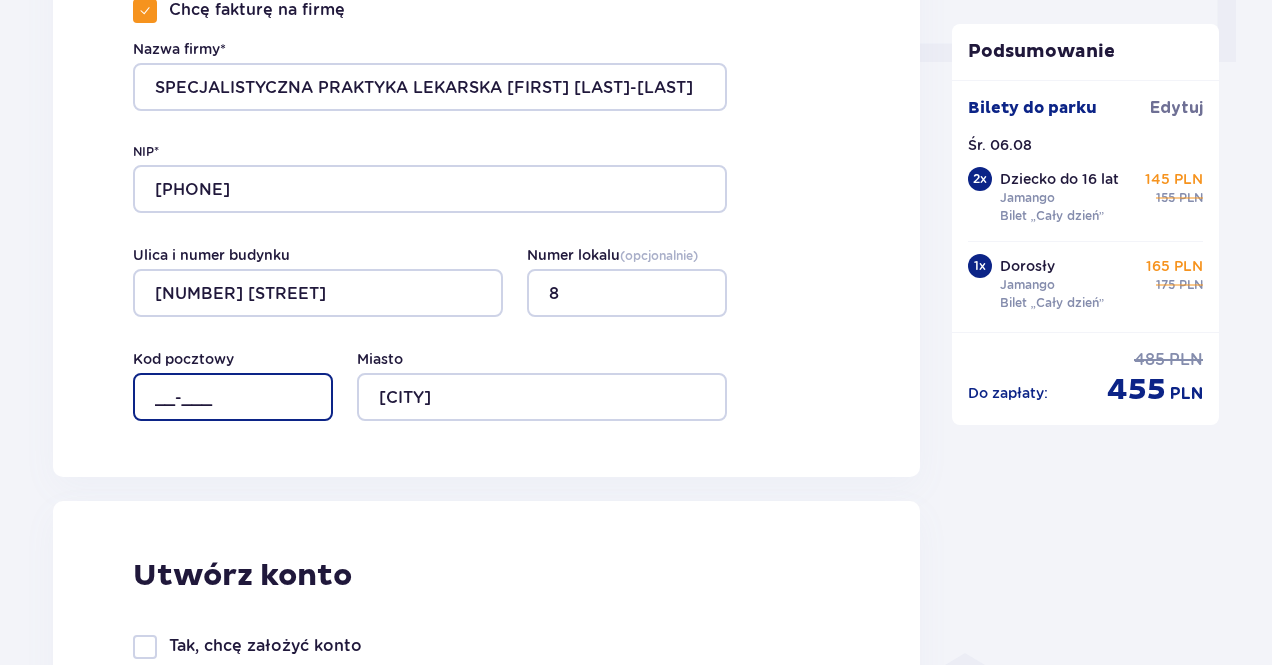 click on "__-___" at bounding box center [233, 397] 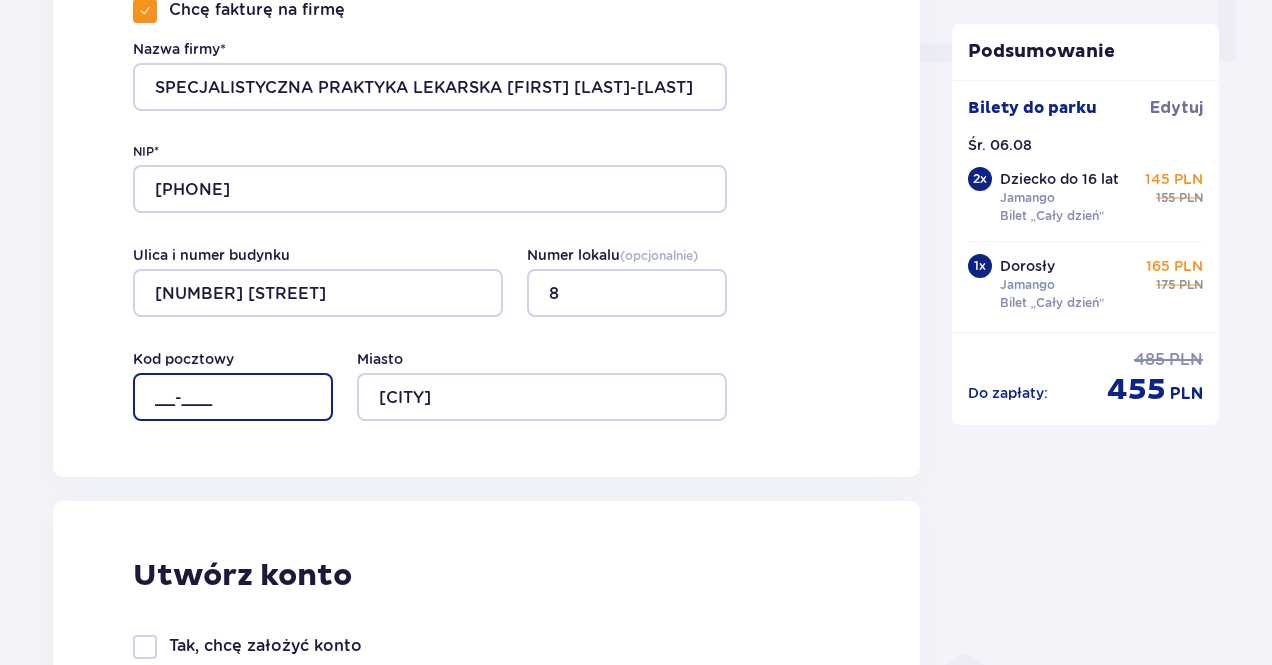 type on "42-612" 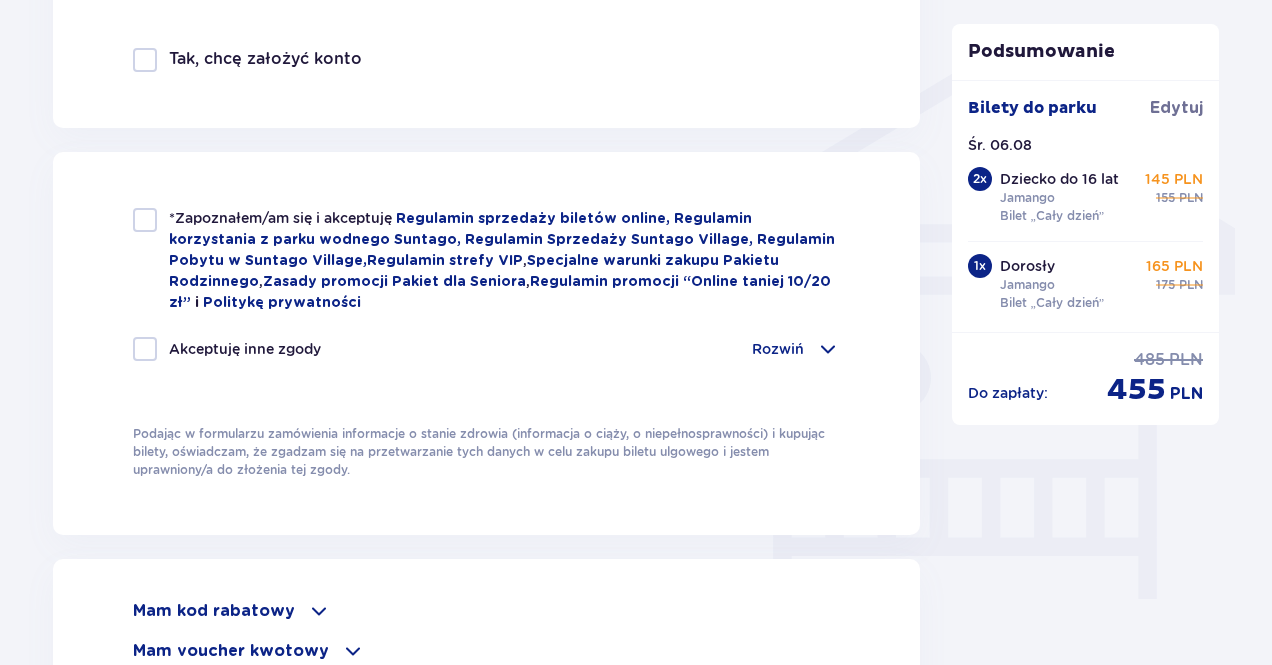 scroll, scrollTop: 1576, scrollLeft: 0, axis: vertical 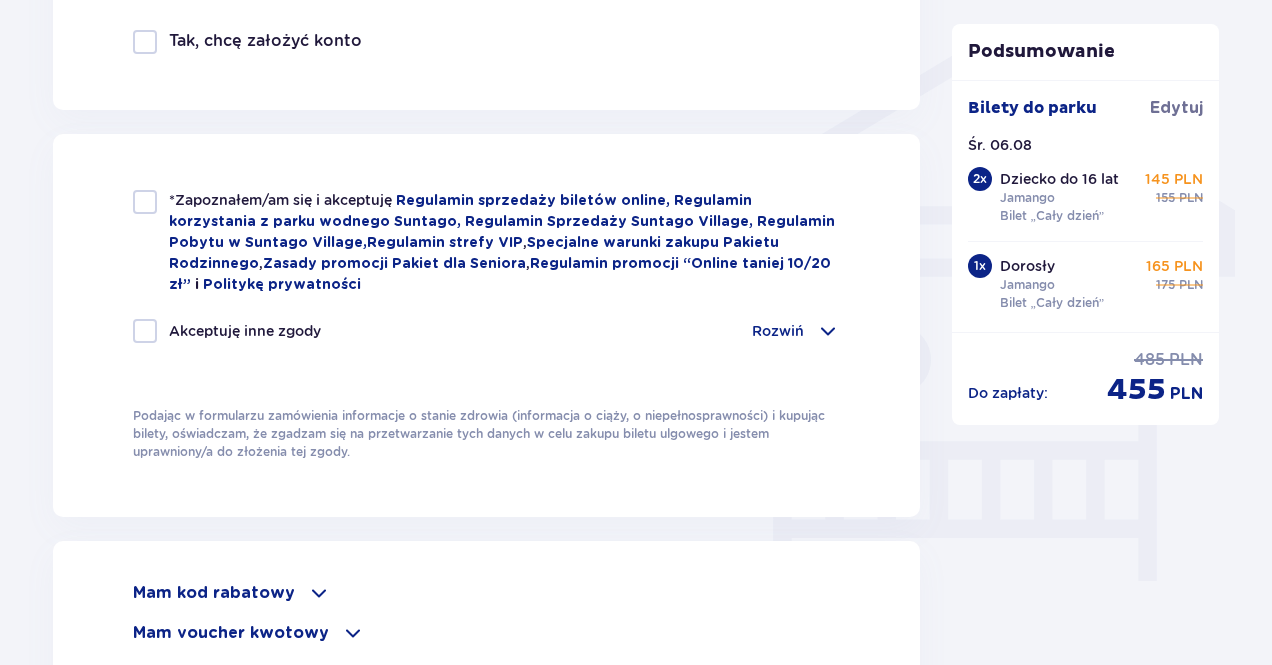 click at bounding box center [145, 202] 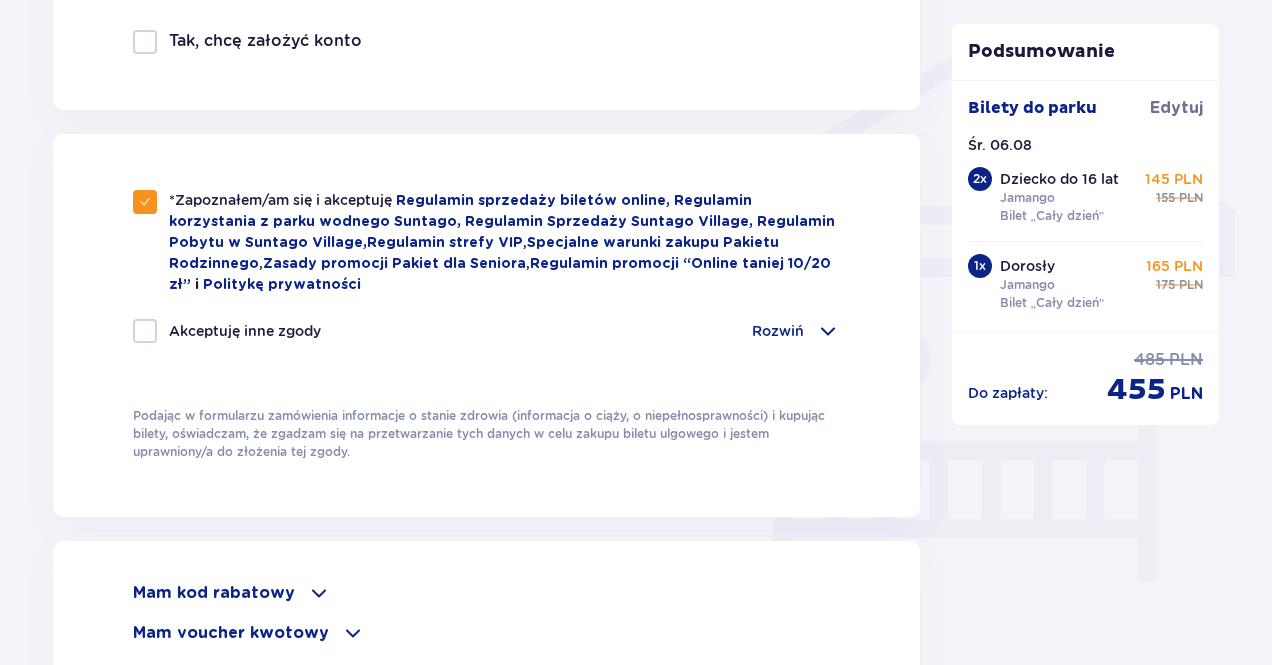 click at bounding box center (145, 331) 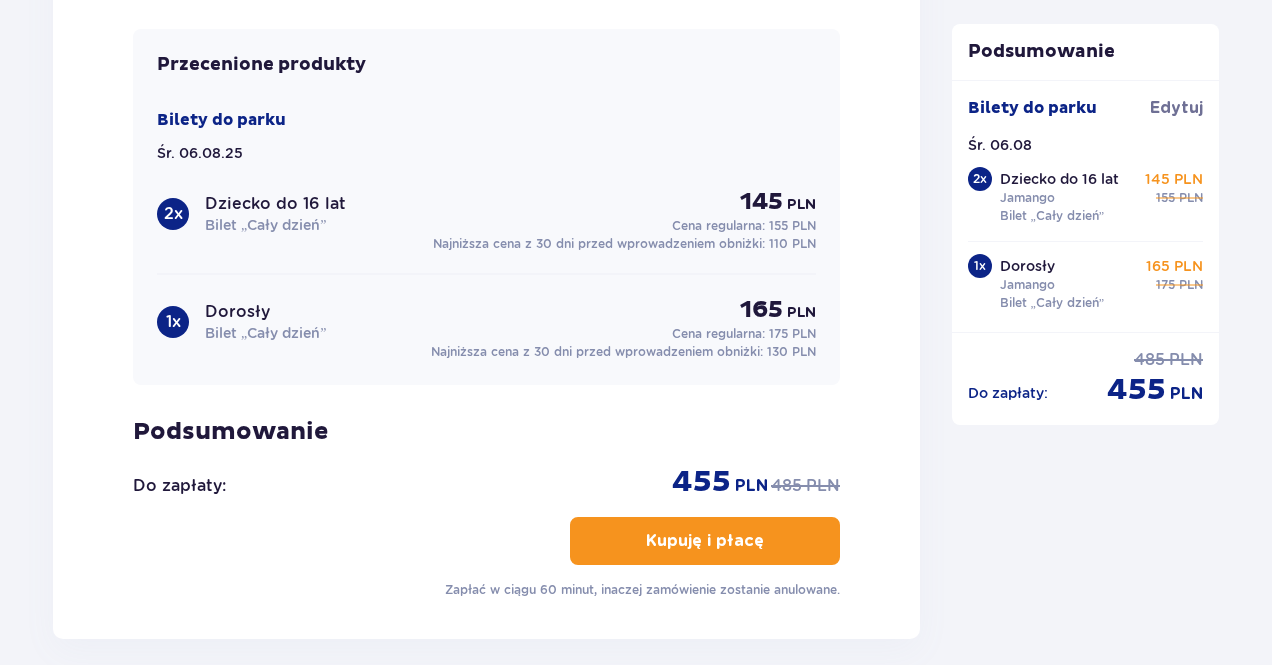 scroll, scrollTop: 2212, scrollLeft: 0, axis: vertical 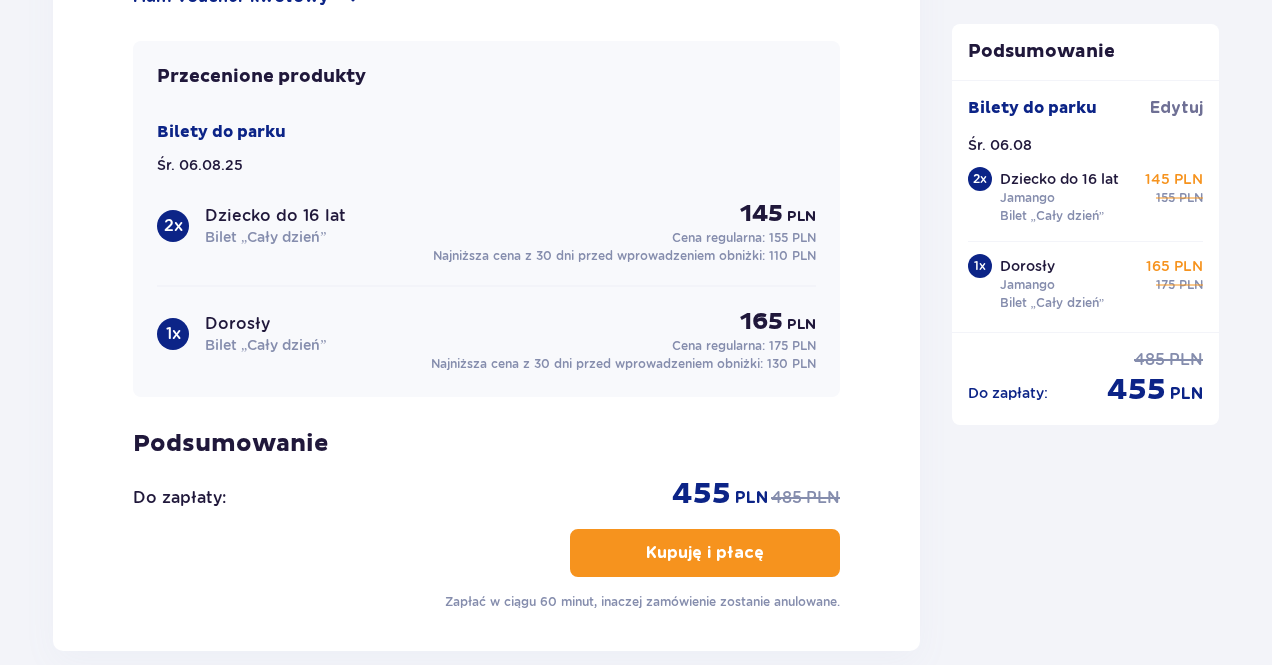 click on "Kupuję i płacę" at bounding box center (705, 553) 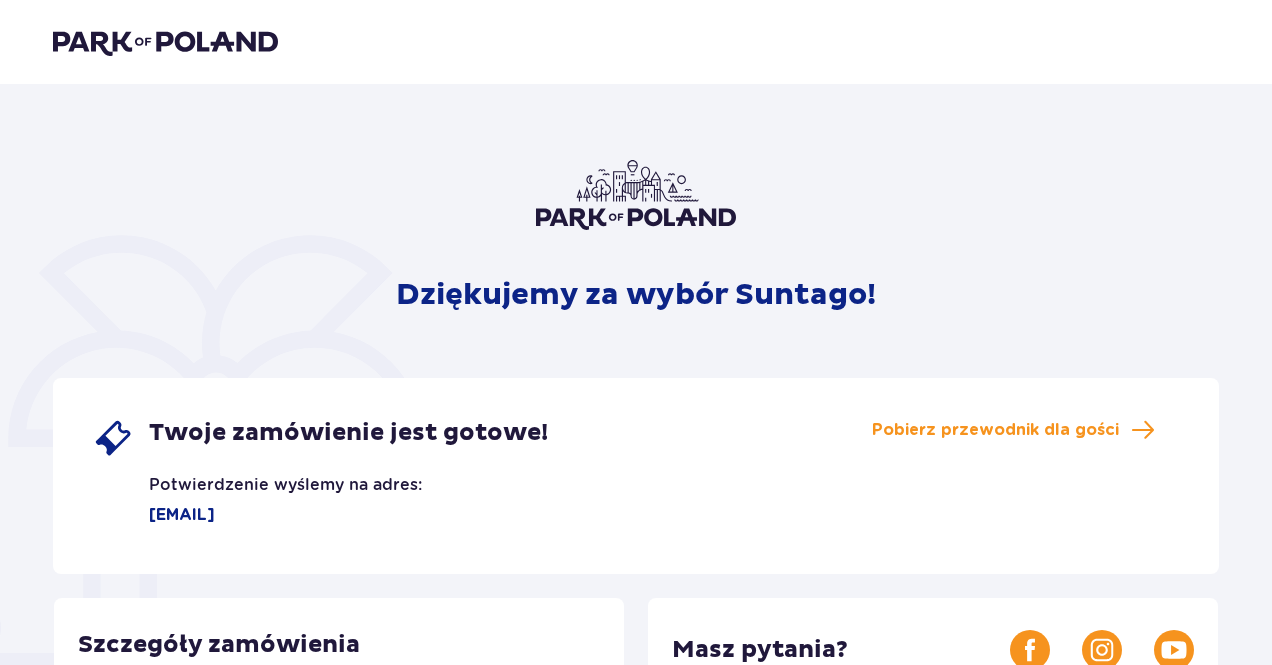 scroll, scrollTop: 0, scrollLeft: 0, axis: both 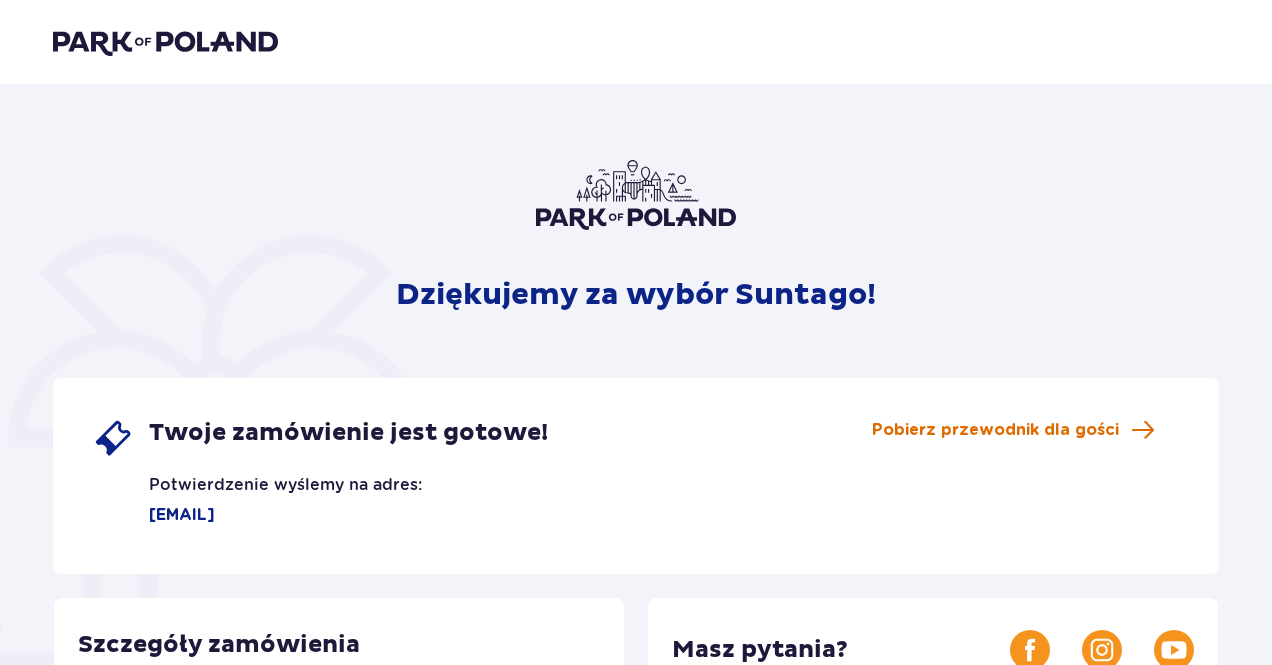 click on "Pobierz przewodnik dla gości" at bounding box center [995, 430] 